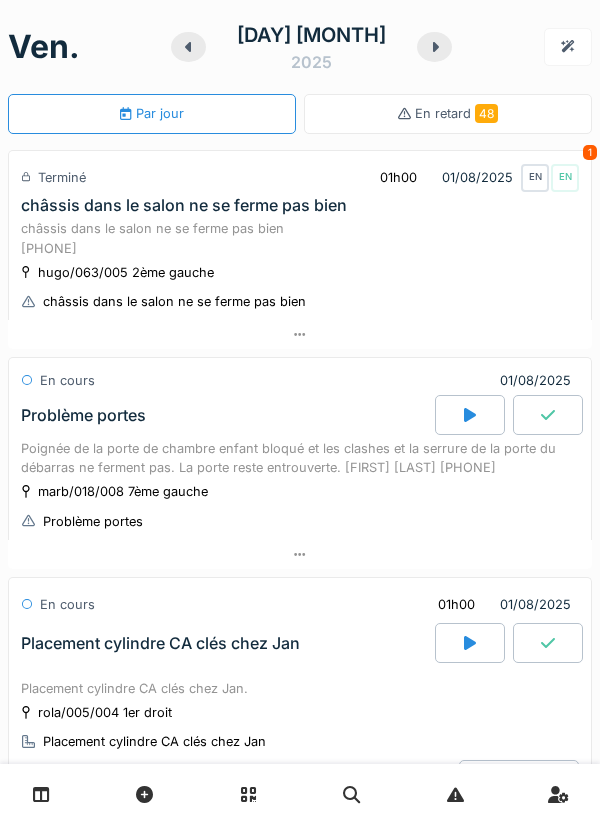 scroll, scrollTop: 0, scrollLeft: 0, axis: both 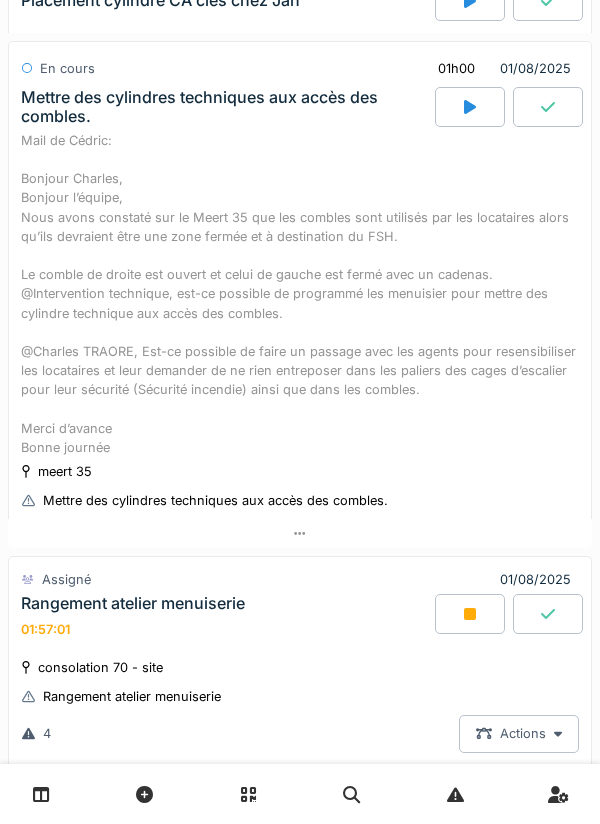 click on "Mail de Cédric:
Bonjour Charles,
Bonjour l’équipe,
Nous avons constaté sur le Meert 35 que les combles sont utilisés par les locataires alors qu’ils devraient être une zone fermée et à destination du FSH.
Le comble de droite est ouvert et celui de gauche est fermé avec un cadenas.
@Intervention technique, est-ce possible de programmé les menuisier pour mettre des cylindre technique aux accès des combles.
@Charles TRAORE, Est-ce possible de faire un passage avec les agents pour resensibiliser les locataires et leur demander de ne rien entreposer dans les paliers des cages d’escalier pour leur sécurité (Sécurité incendie) ainsi que dans les combles.
Merci d’avance
Bonne journée" at bounding box center [300, 294] 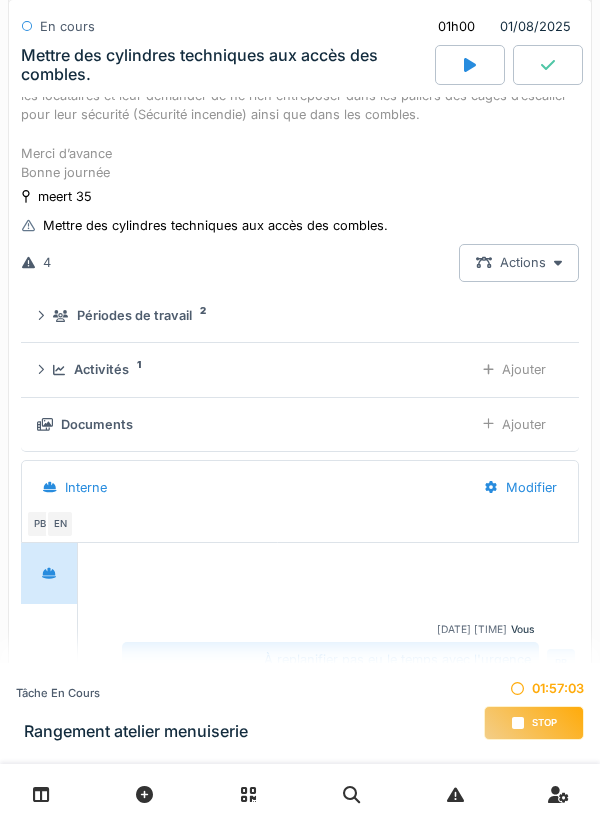 scroll, scrollTop: 1688, scrollLeft: 0, axis: vertical 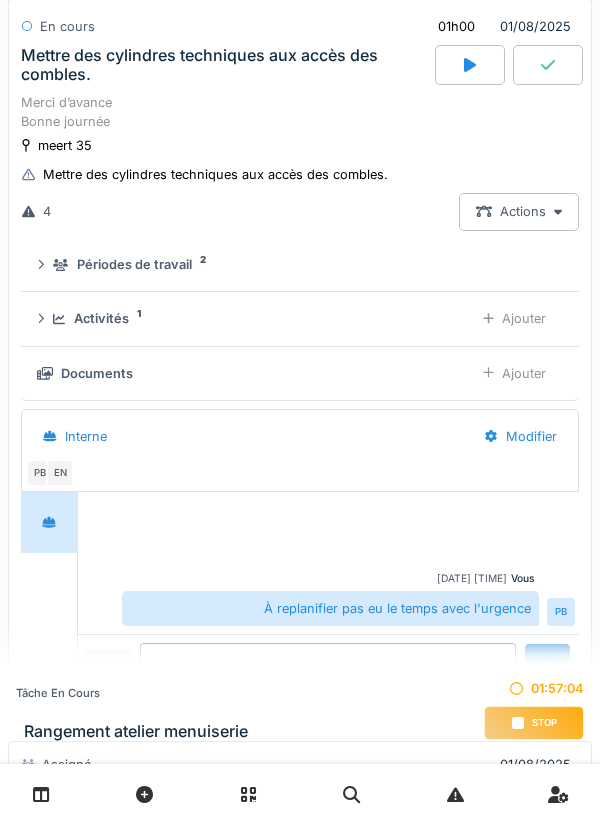 click on "Activités 1 Ajouter" at bounding box center [300, 318] 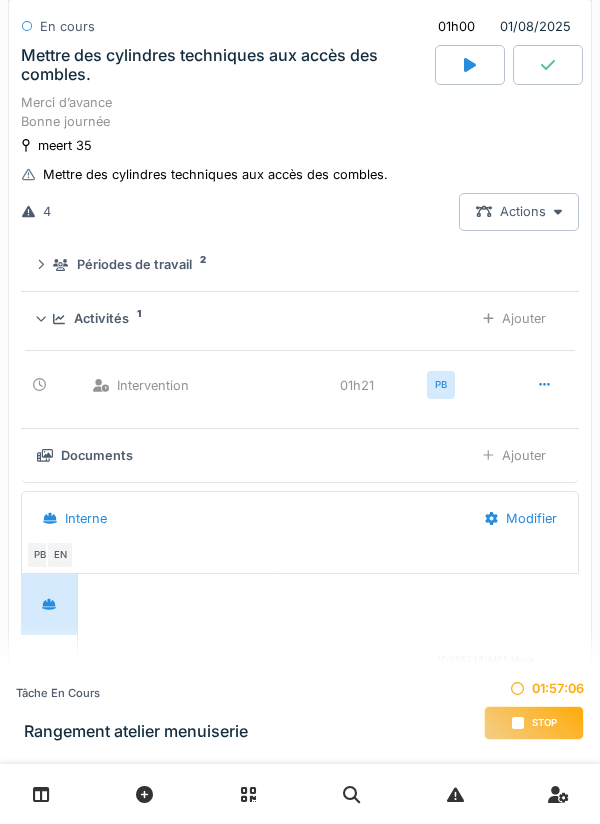 click on "Ajouter" at bounding box center (514, 318) 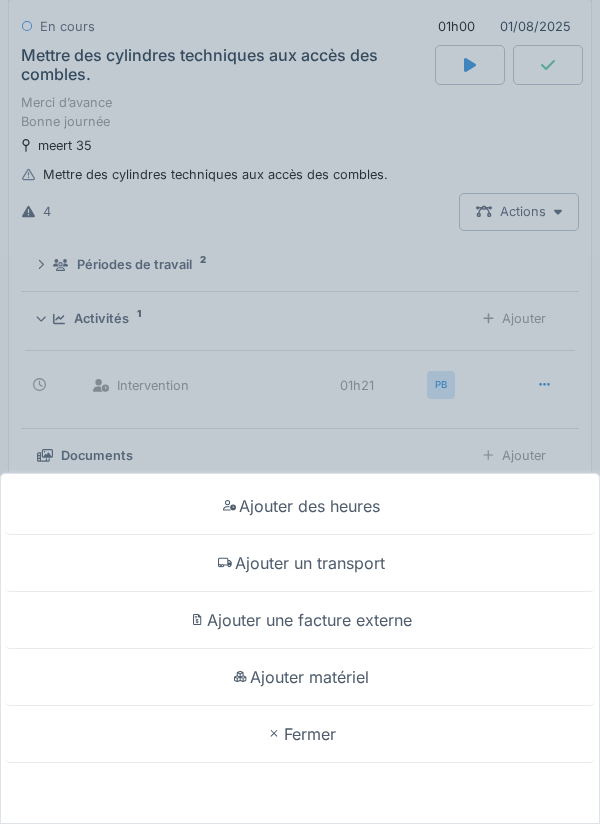 click on "Ajouter un transport" at bounding box center (300, 563) 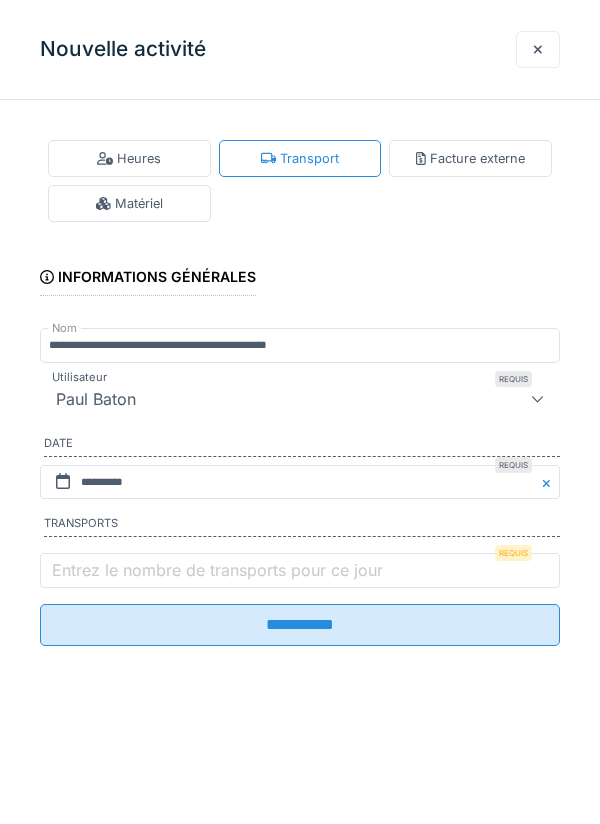 click on "Entrez le nombre de transports pour ce jour" at bounding box center (217, 570) 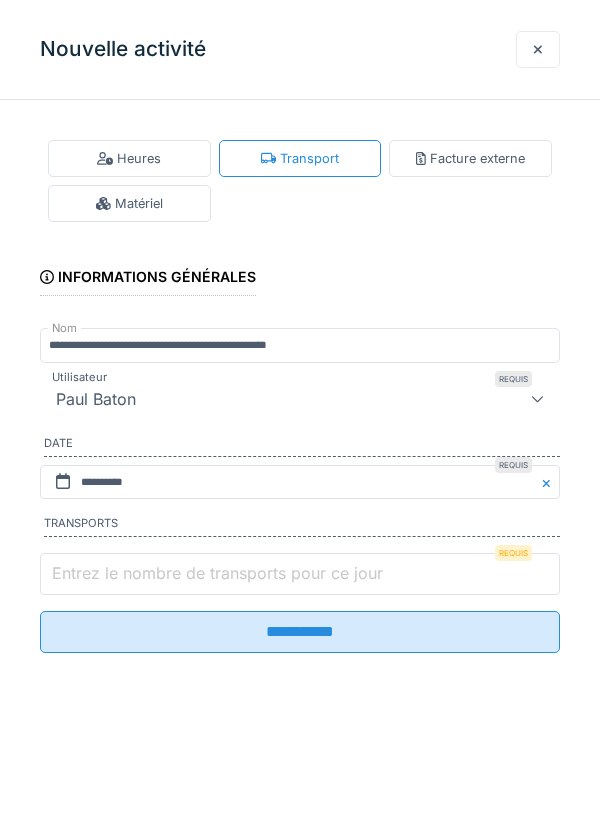 click on "Entrez le nombre de transports pour ce jour" at bounding box center (300, 574) 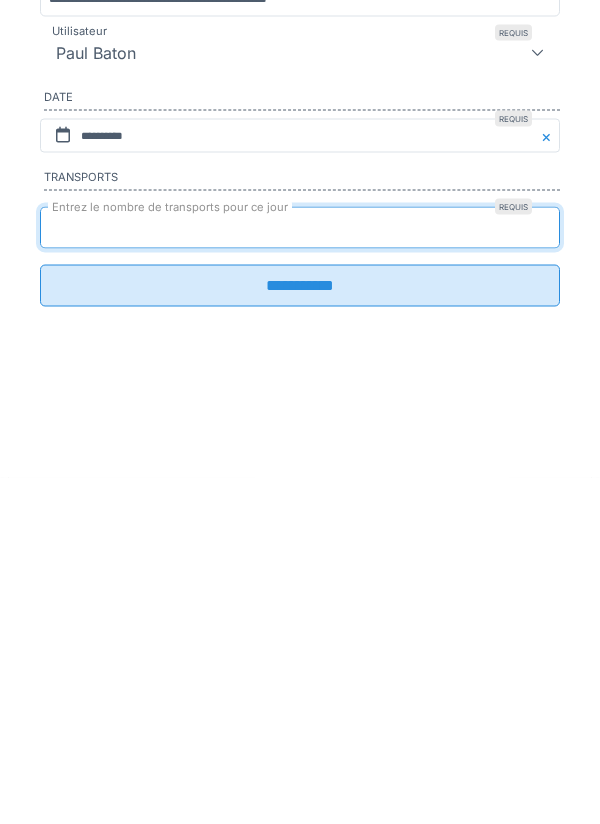 type on "*" 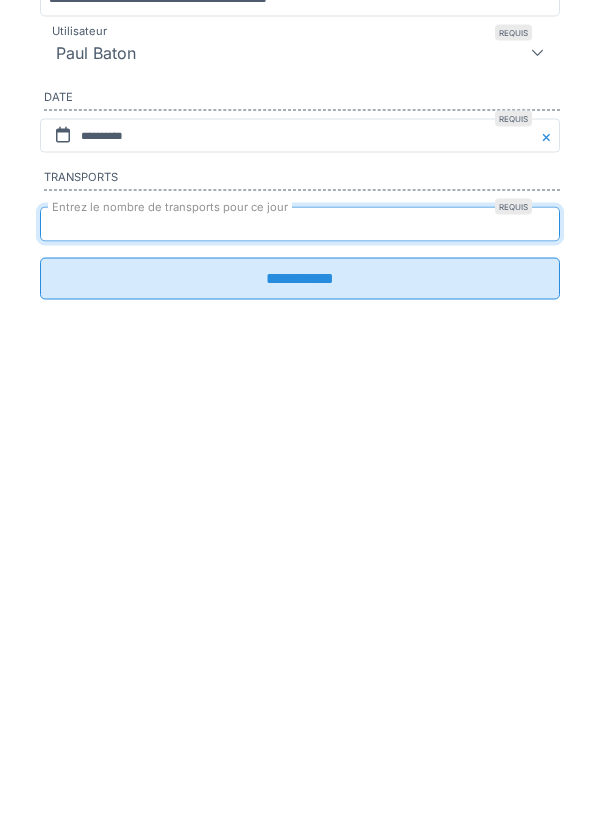 click on "**********" at bounding box center [300, 625] 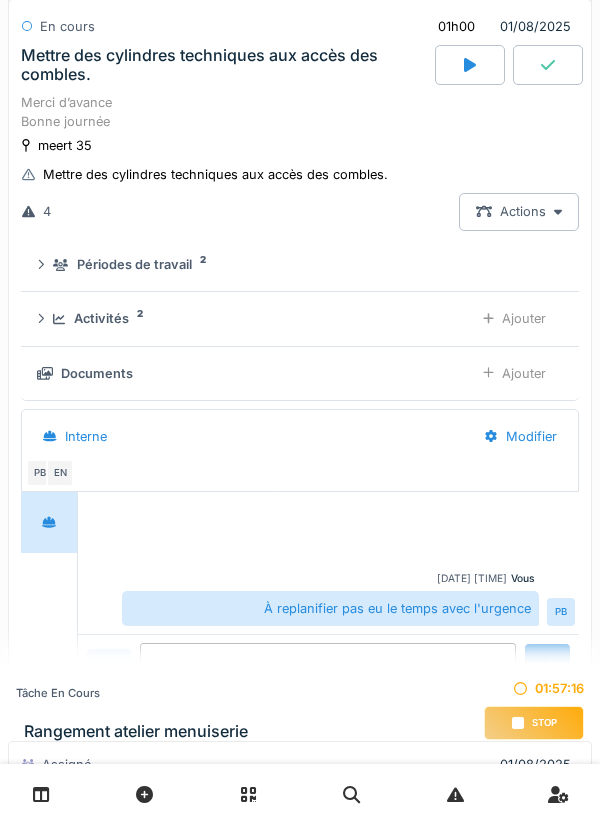 click on "Ajouter" at bounding box center (514, 318) 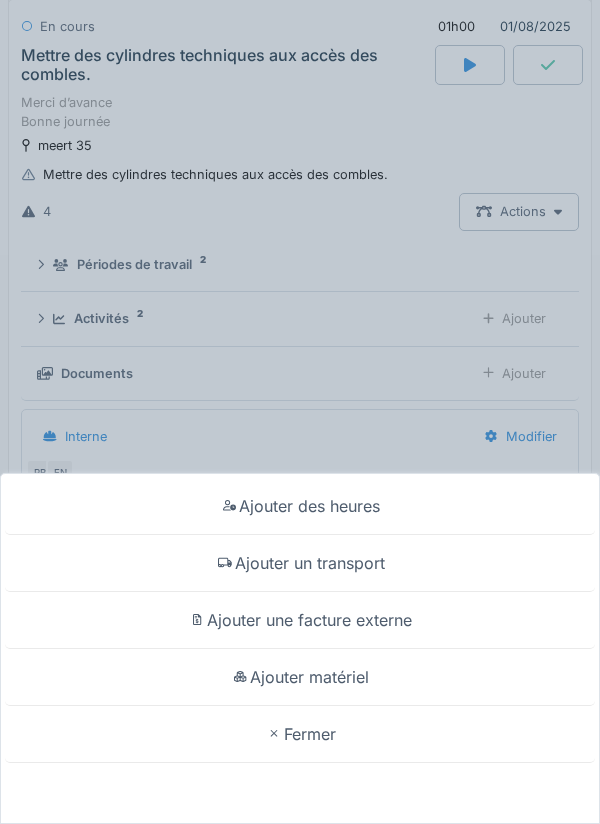 click on "Ajouter matériel" at bounding box center [300, 677] 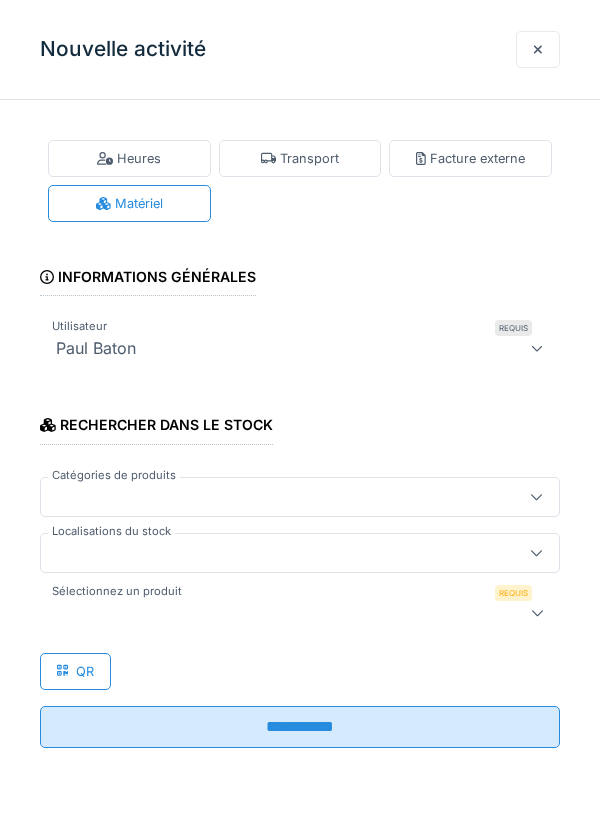 click at bounding box center (274, 553) 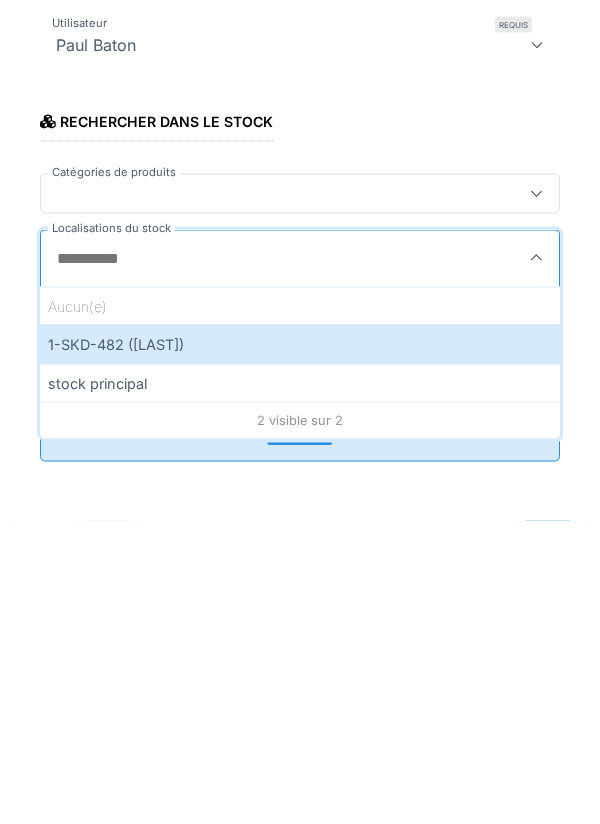 click on "1-SKD-482 ([LAST])" at bounding box center (300, 647) 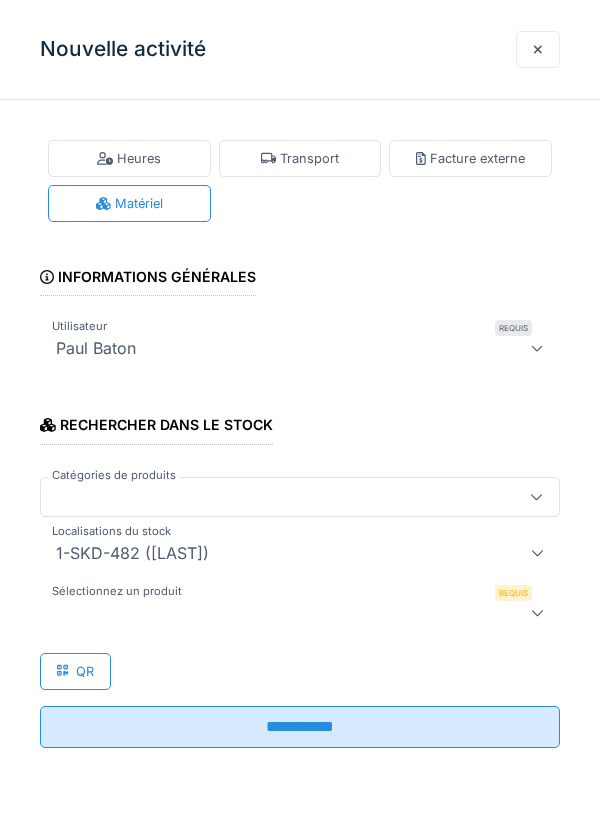 click at bounding box center [274, 613] 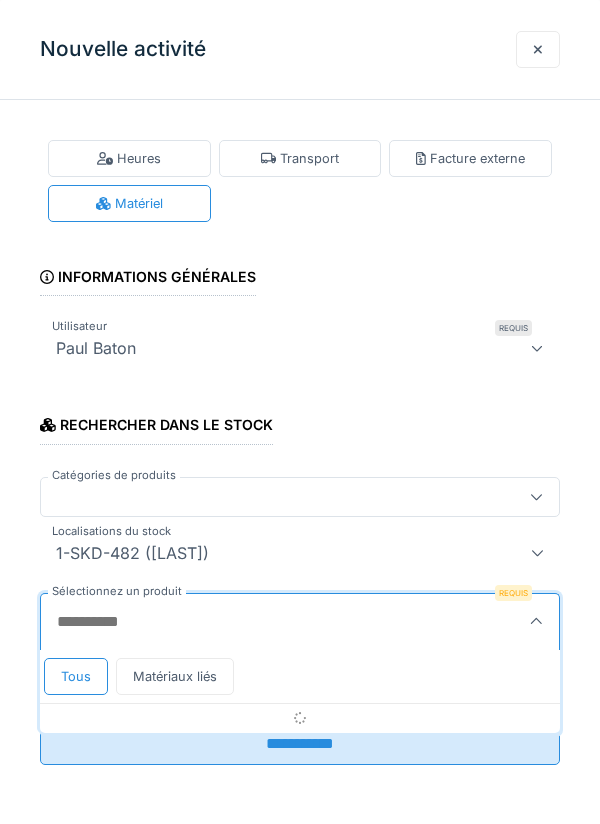 scroll, scrollTop: 1, scrollLeft: 0, axis: vertical 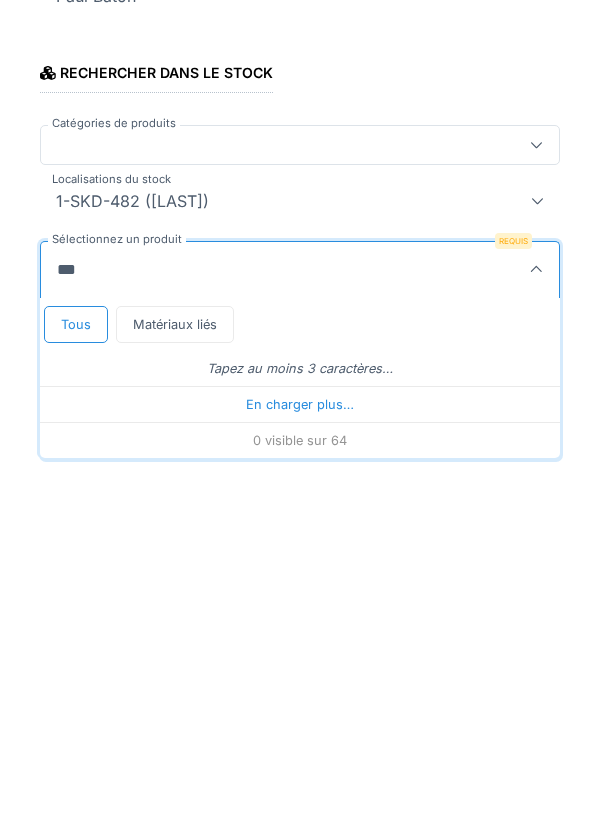 type on "****" 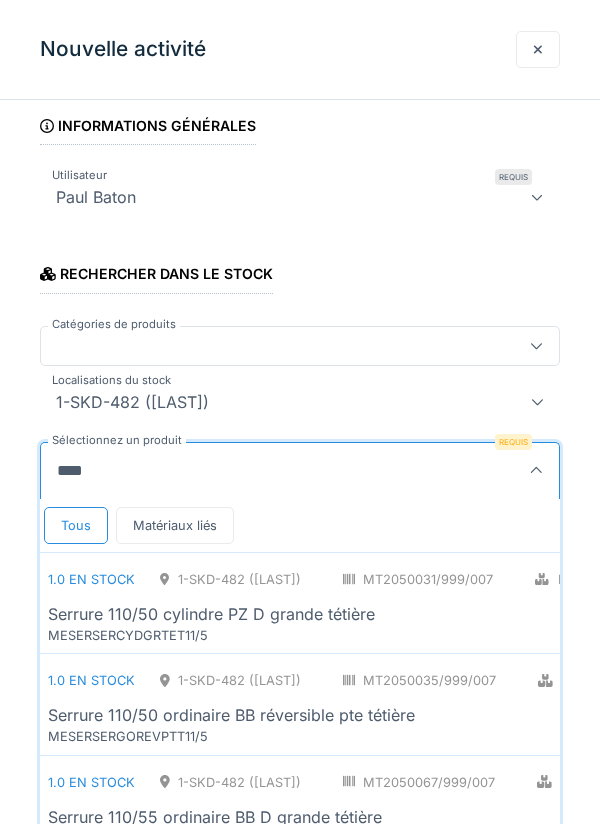scroll, scrollTop: 197, scrollLeft: 0, axis: vertical 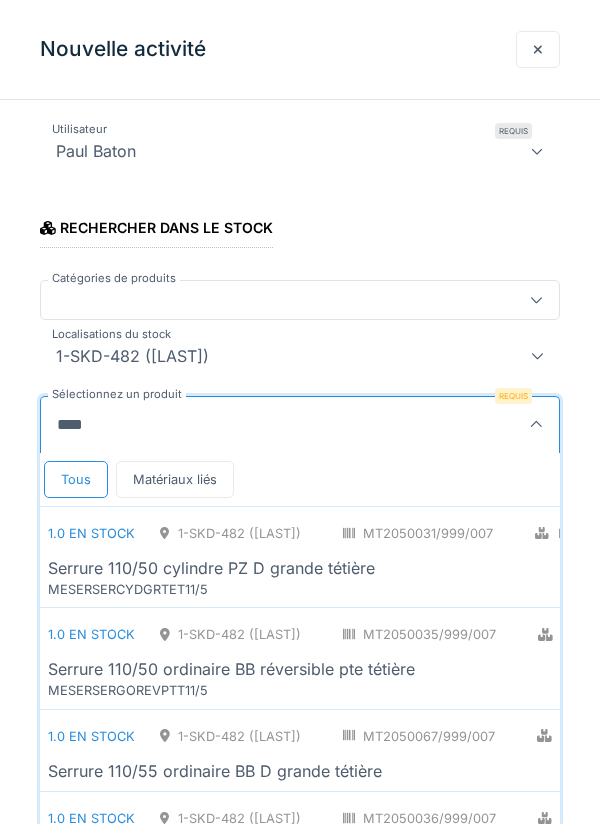 click on "MT2050031/999/007" at bounding box center (418, 533) 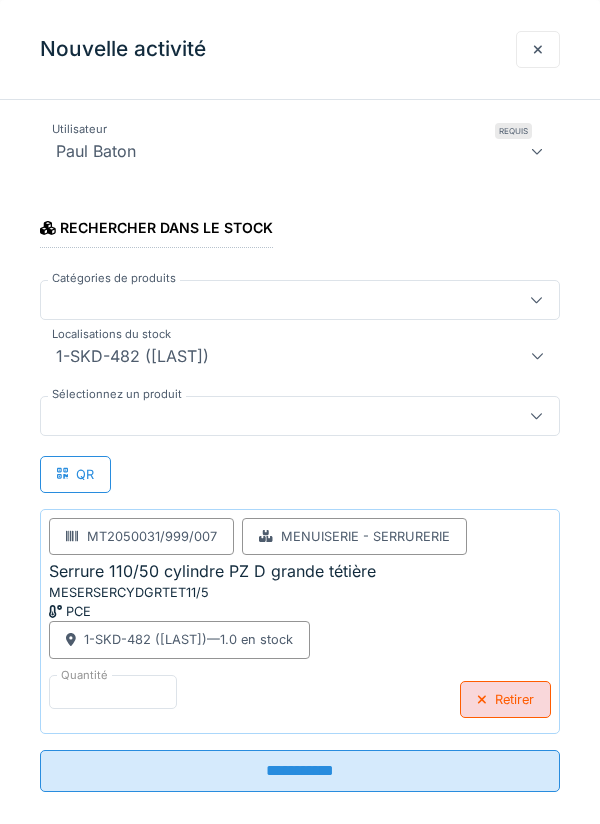 click on "**********" at bounding box center [300, 771] 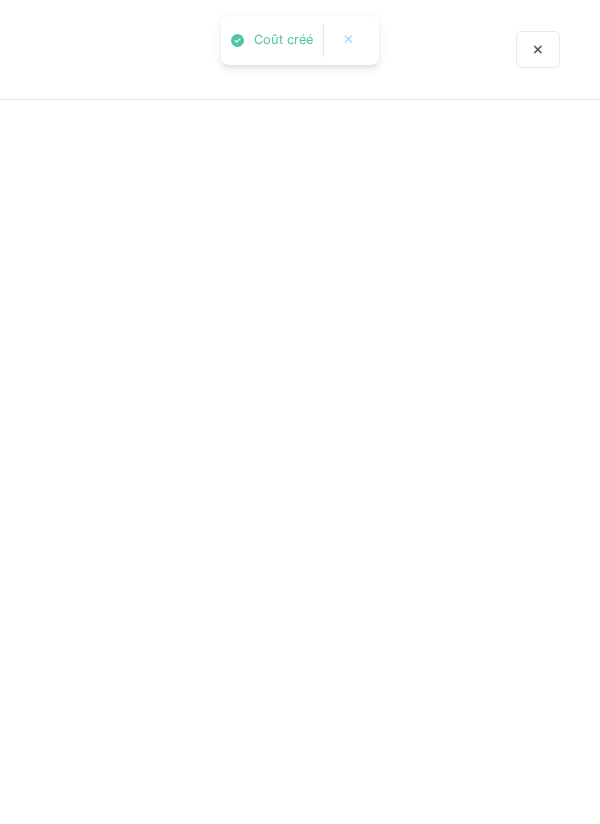 scroll, scrollTop: 0, scrollLeft: 0, axis: both 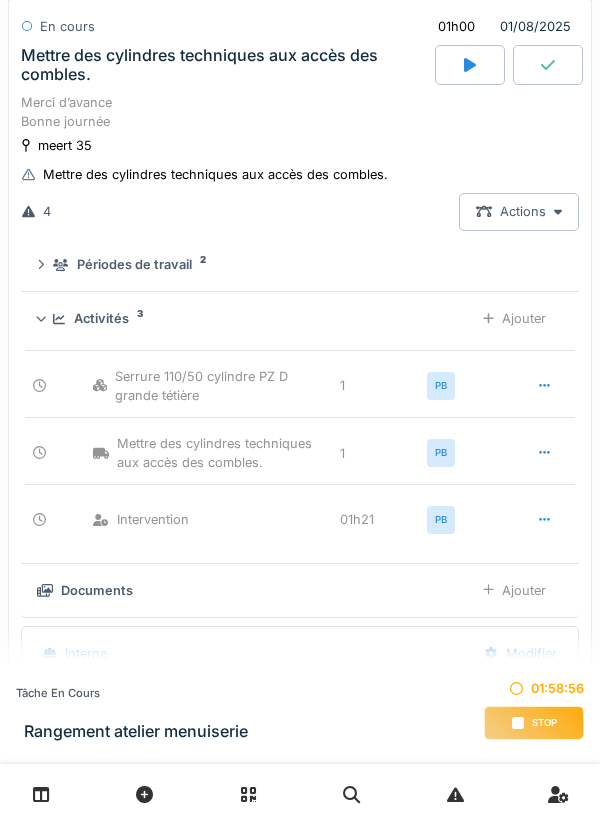 click on "Ajouter" at bounding box center [514, 318] 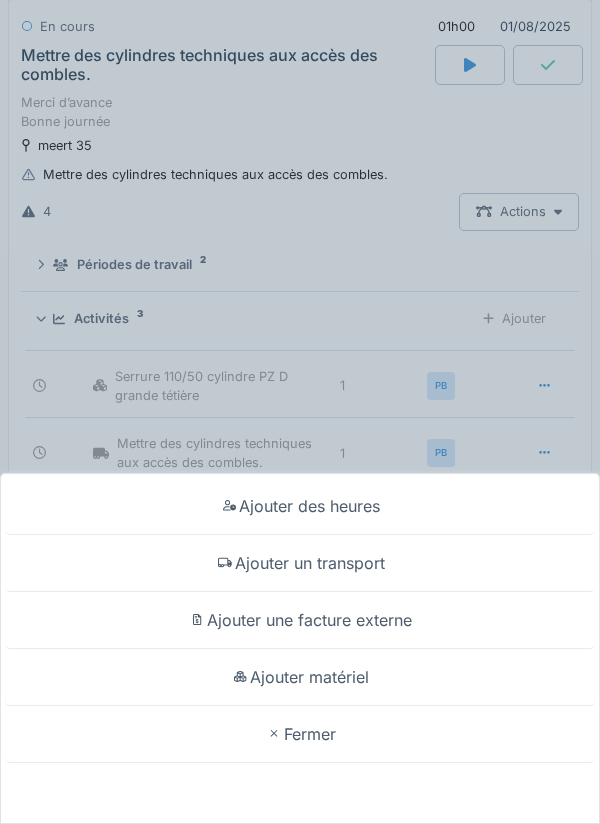 click on "Ajouter matériel" at bounding box center [300, 677] 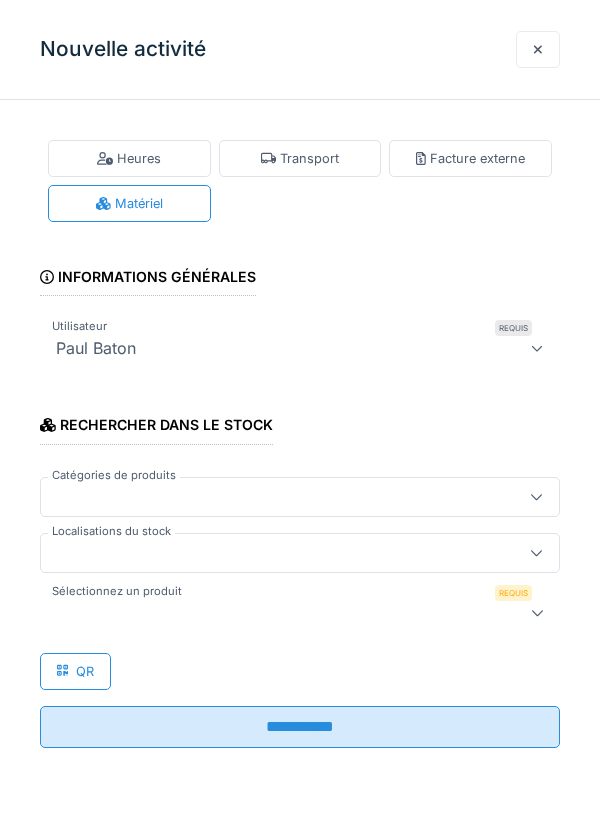 click at bounding box center [274, 553] 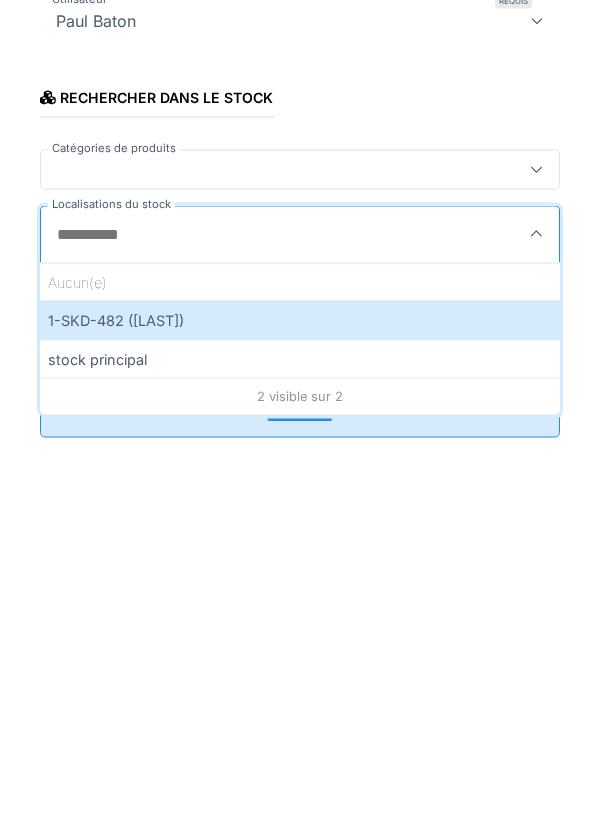 click on "1-SKD-482 ([LAST])" at bounding box center (300, 647) 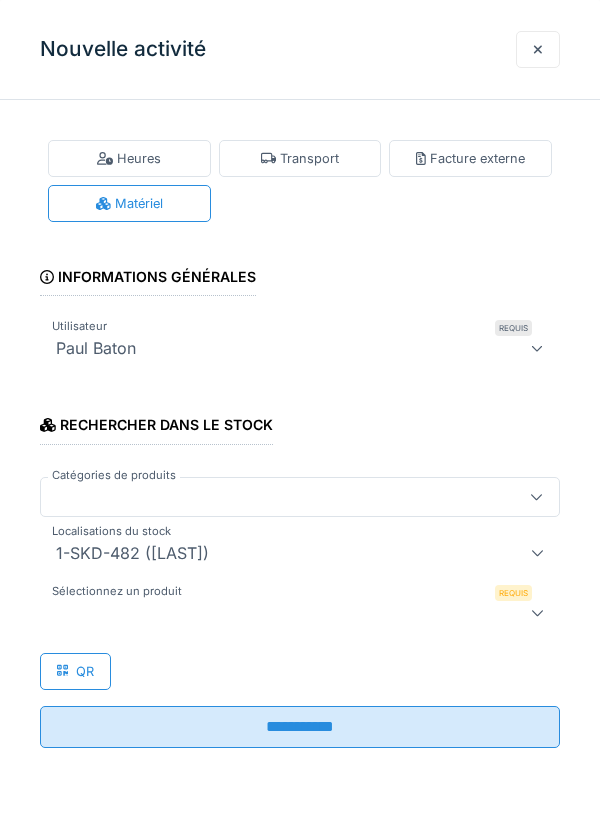 click at bounding box center (274, 613) 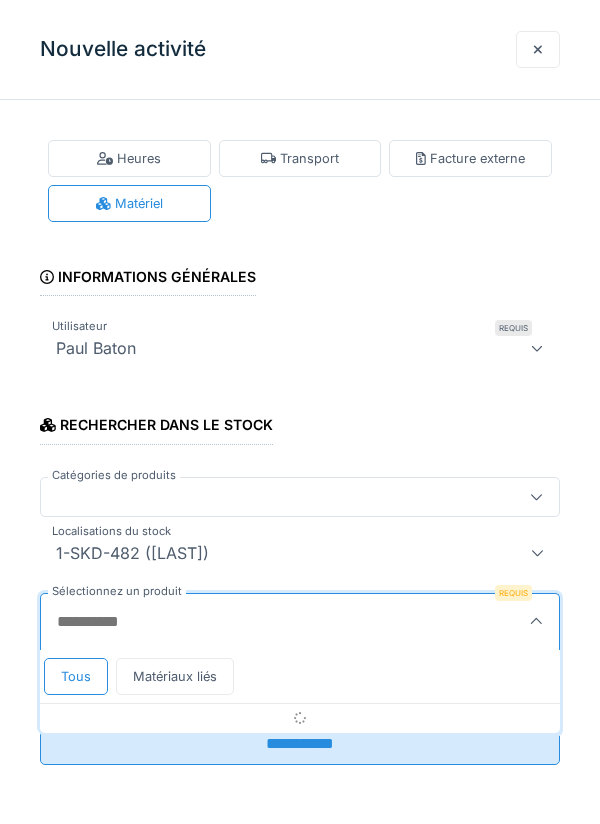 scroll, scrollTop: 1, scrollLeft: 0, axis: vertical 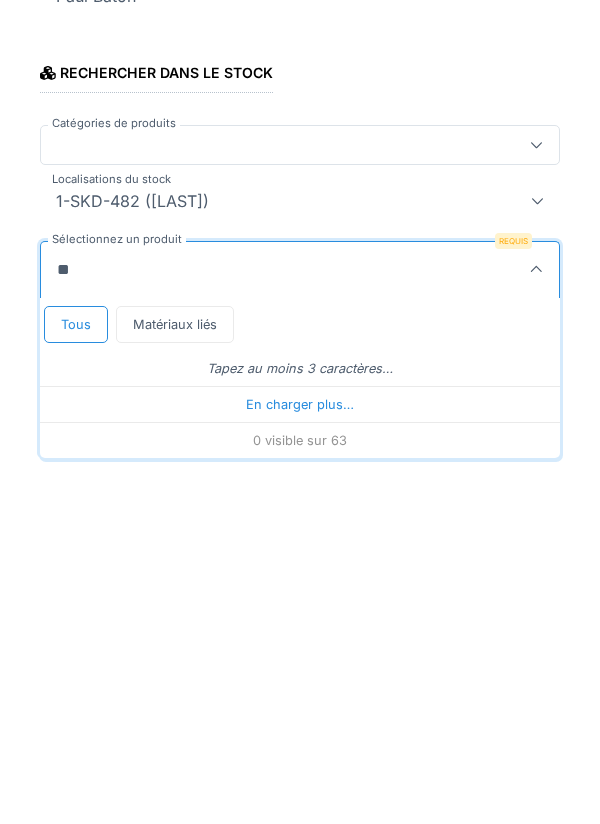 type on "***" 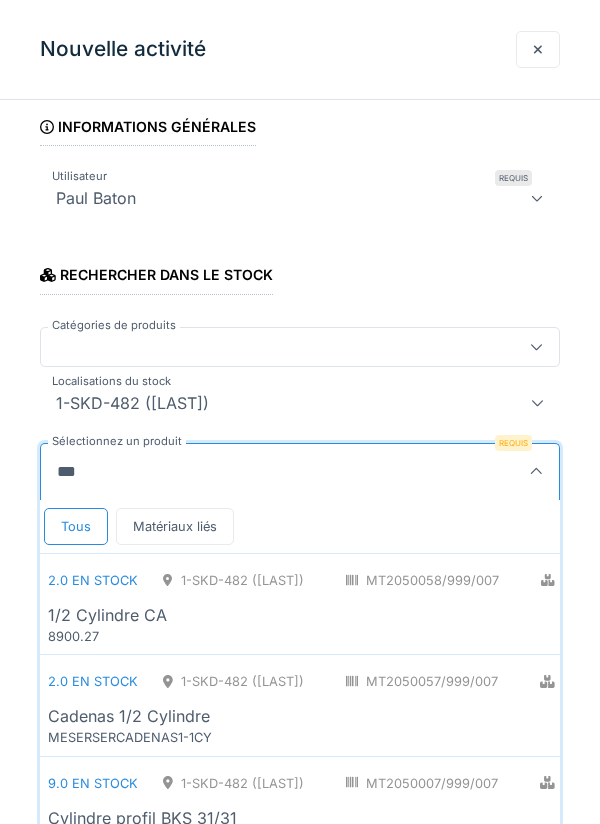 scroll, scrollTop: 197, scrollLeft: 0, axis: vertical 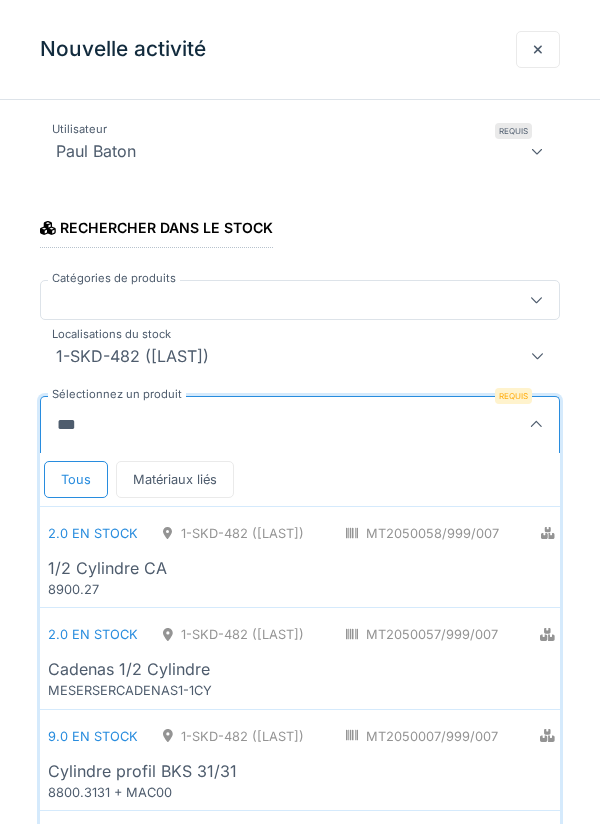 click on "Cylindre profil BKS technique 1" at bounding box center [440, 1176] 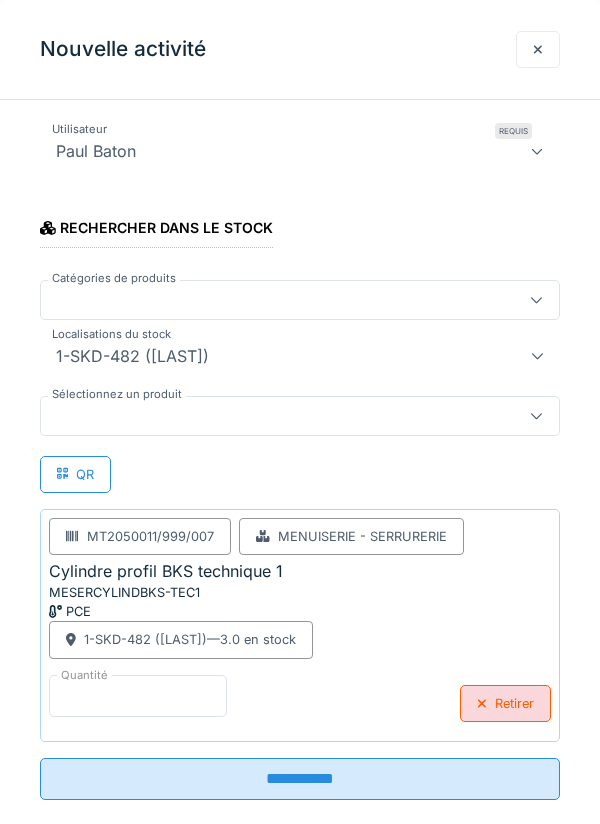 click on "*" at bounding box center [138, 696] 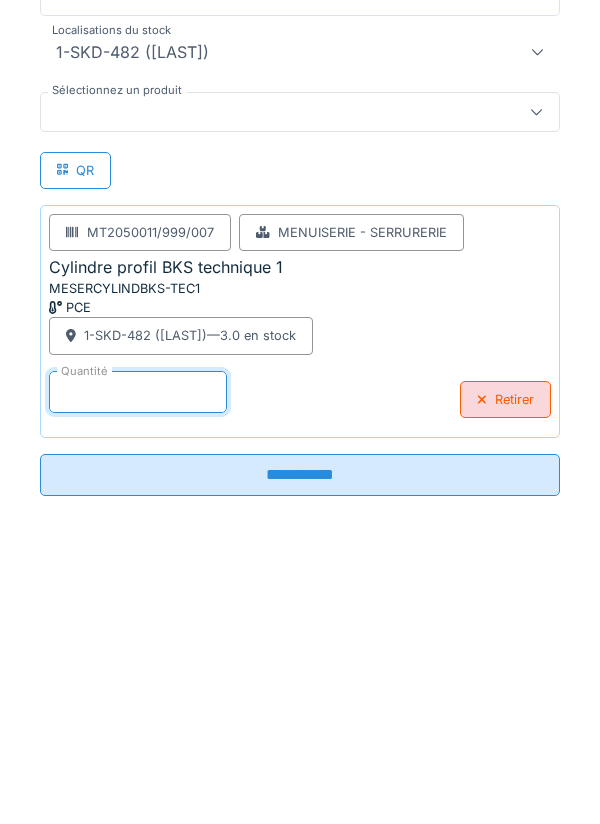 scroll, scrollTop: 232, scrollLeft: 0, axis: vertical 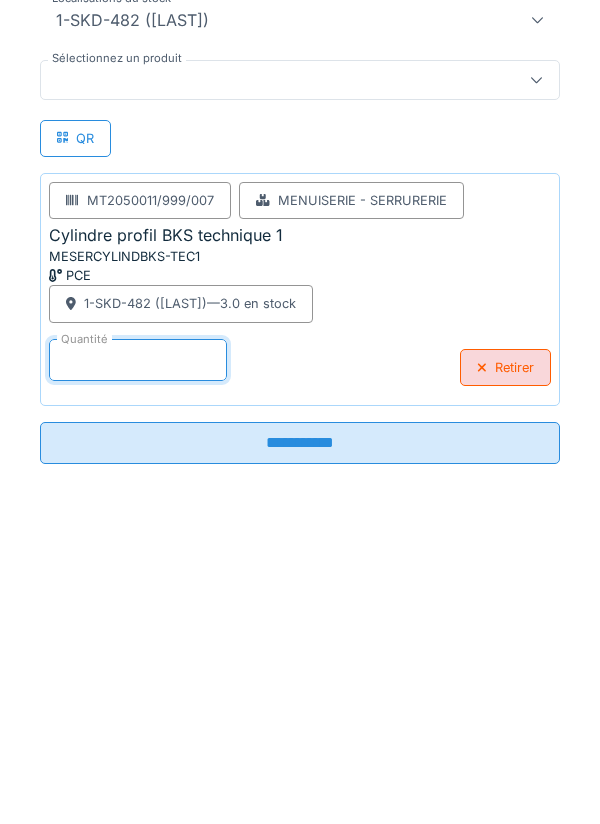 type on "*" 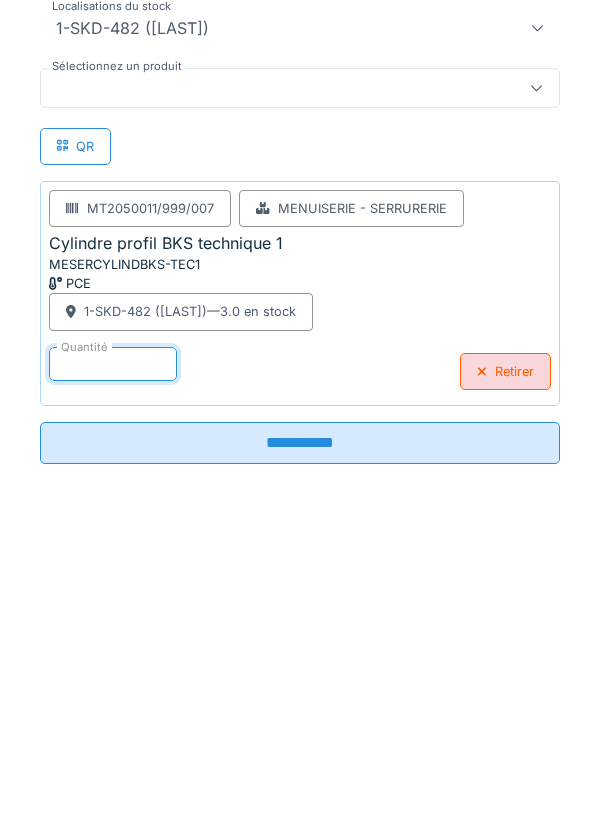click on "**********" at bounding box center [300, 747] 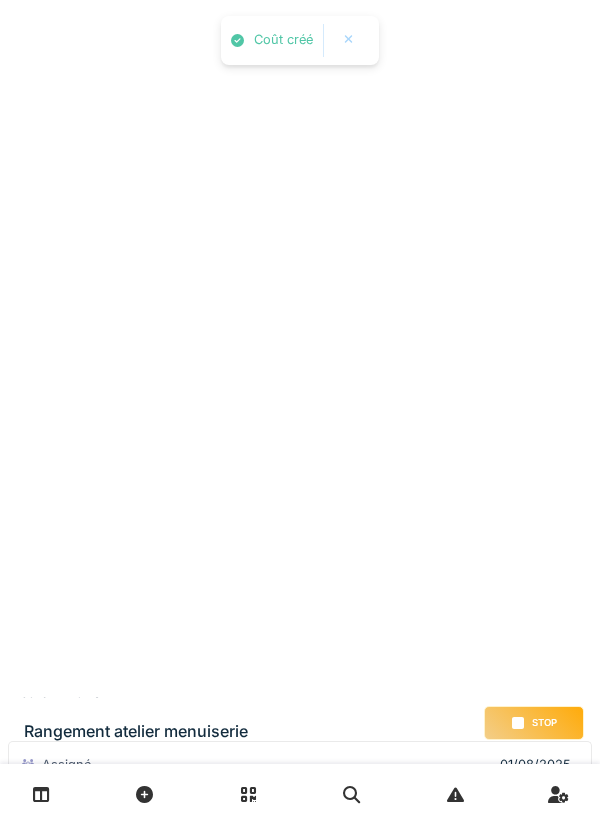 scroll, scrollTop: 0, scrollLeft: 0, axis: both 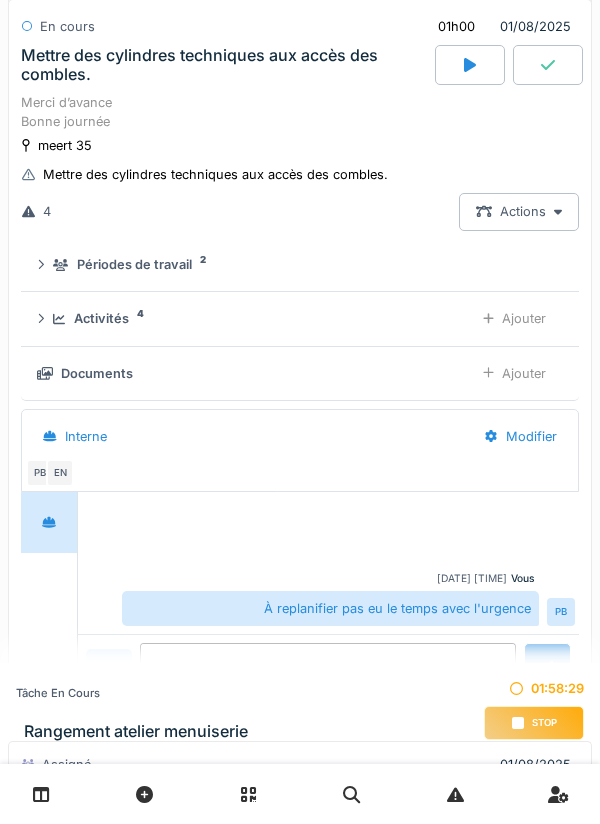 click on "Activités 4" at bounding box center (255, 318) 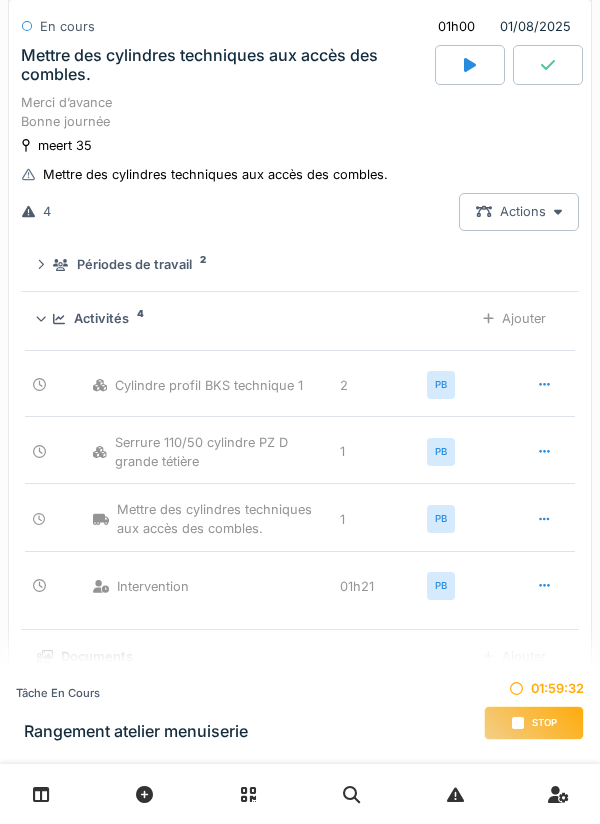 click at bounding box center [548, 65] 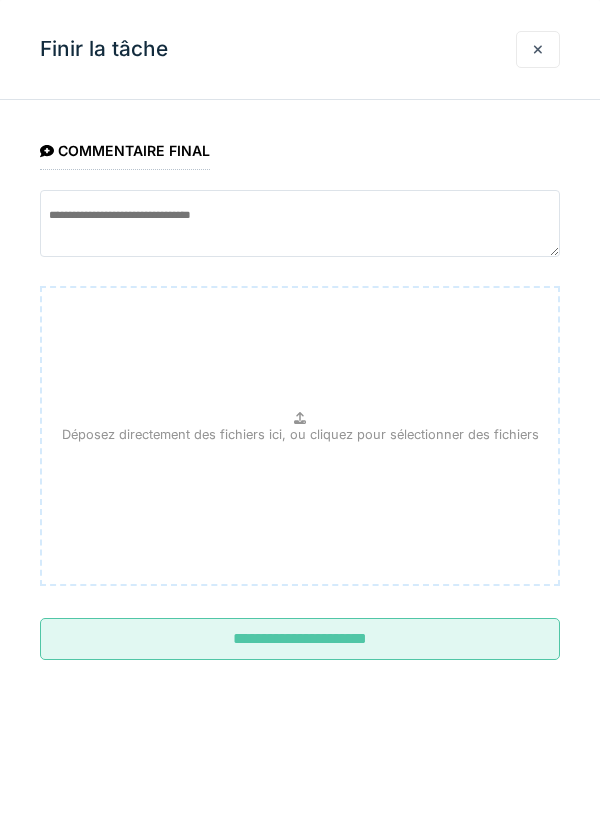 scroll, scrollTop: 1676, scrollLeft: 0, axis: vertical 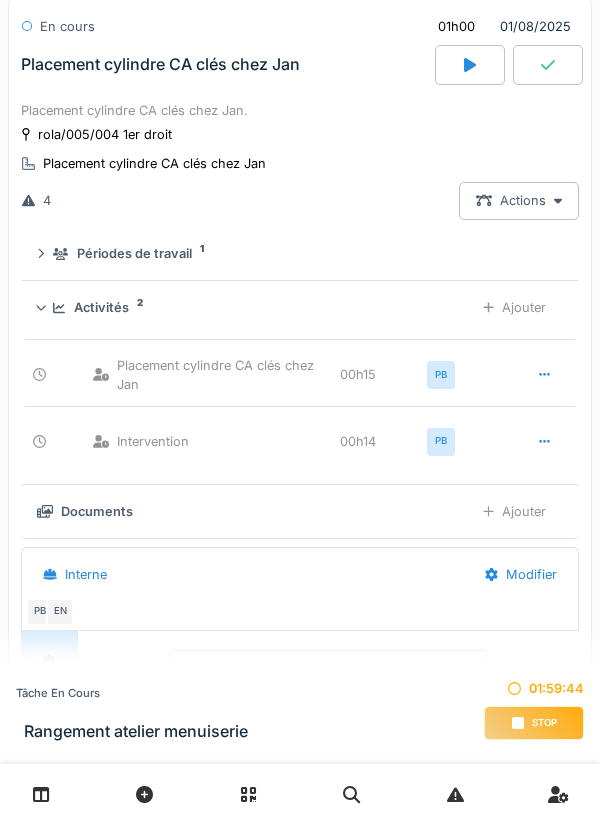 click on "Ajouter" at bounding box center (514, 307) 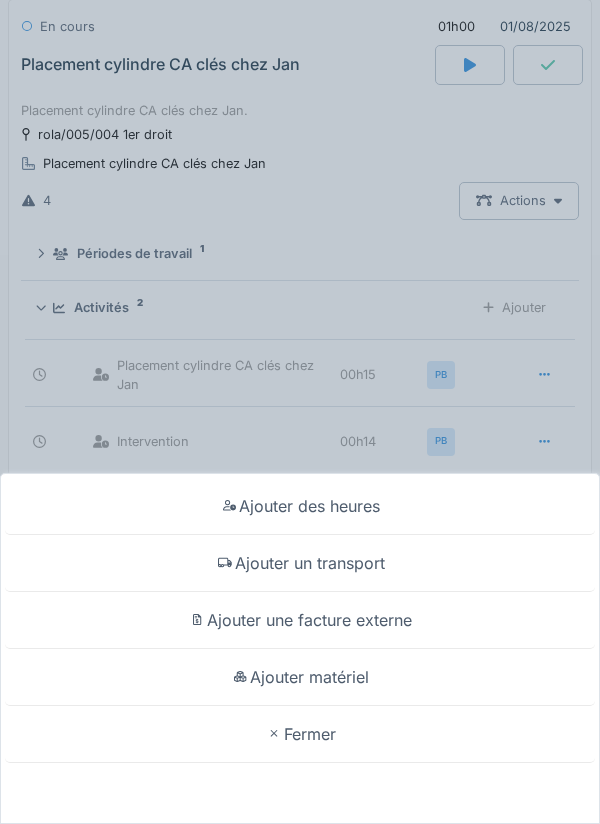 click on "Ajouter un transport" at bounding box center (300, 563) 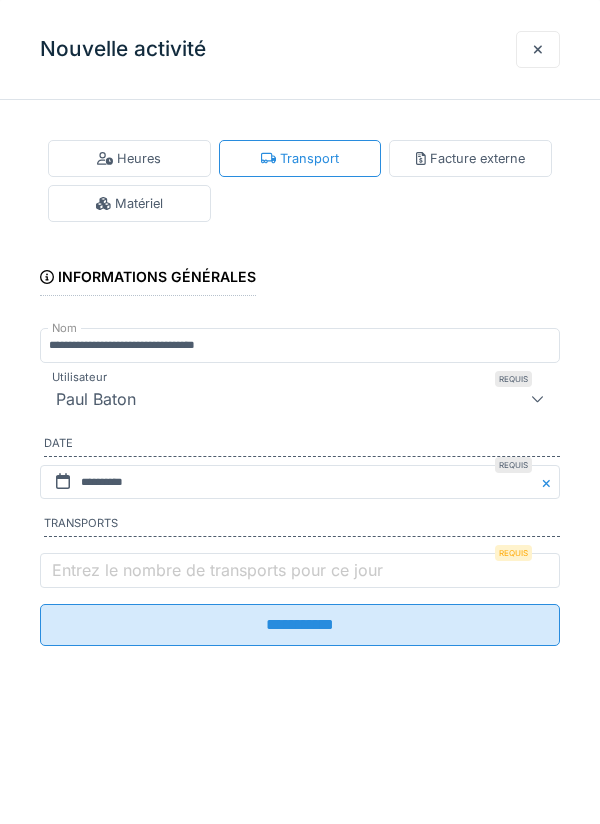 click on "Entrez le nombre de transports pour ce jour" at bounding box center (217, 570) 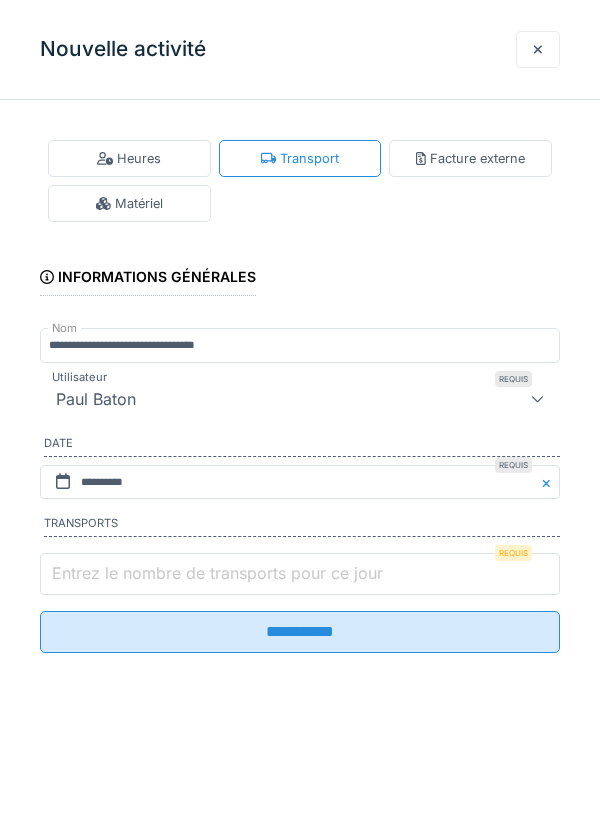 click on "Entrez le nombre de transports pour ce jour" at bounding box center (300, 574) 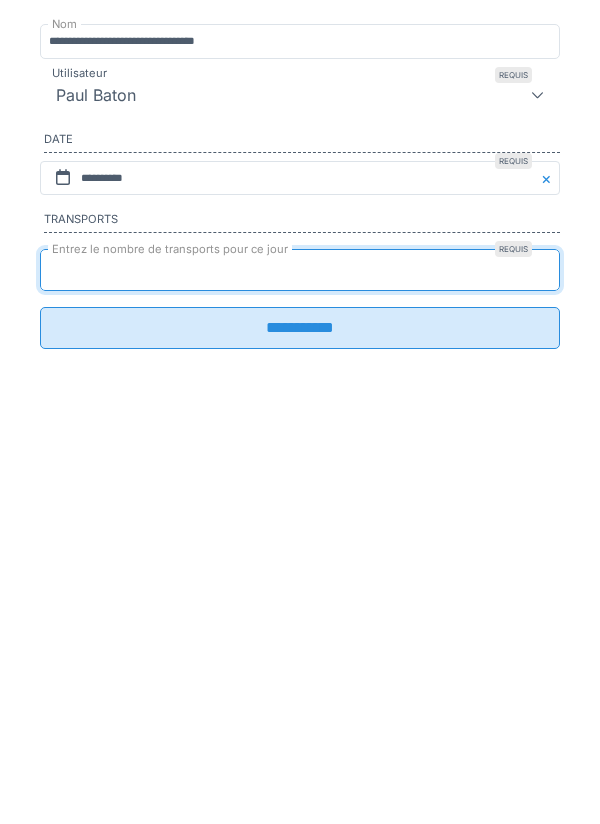 type on "*" 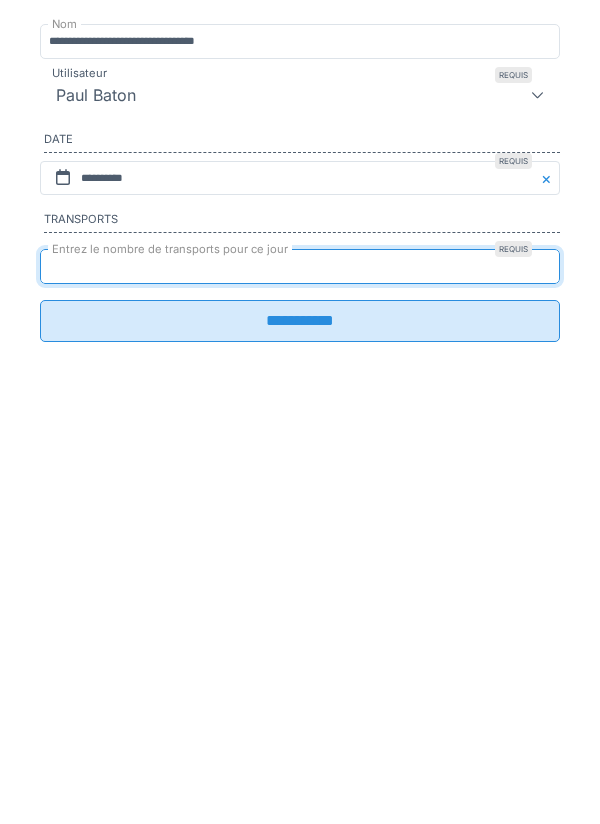 click on "**********" at bounding box center [300, 625] 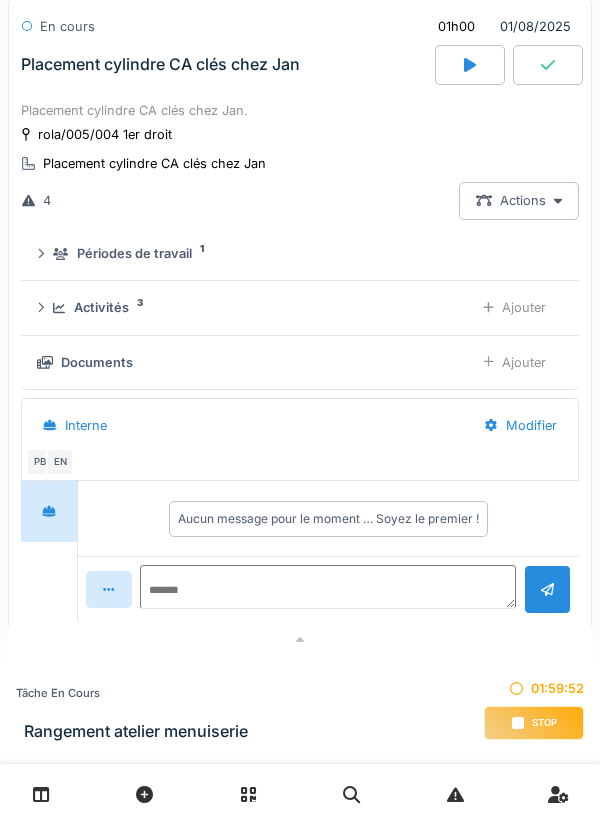 click on "Ajouter" at bounding box center (514, 307) 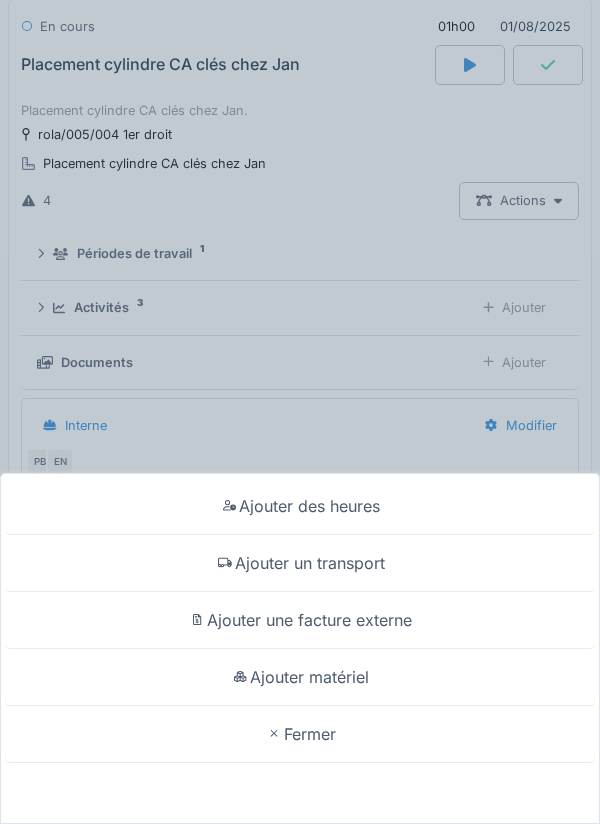 click on "Ajouter matériel" at bounding box center [300, 677] 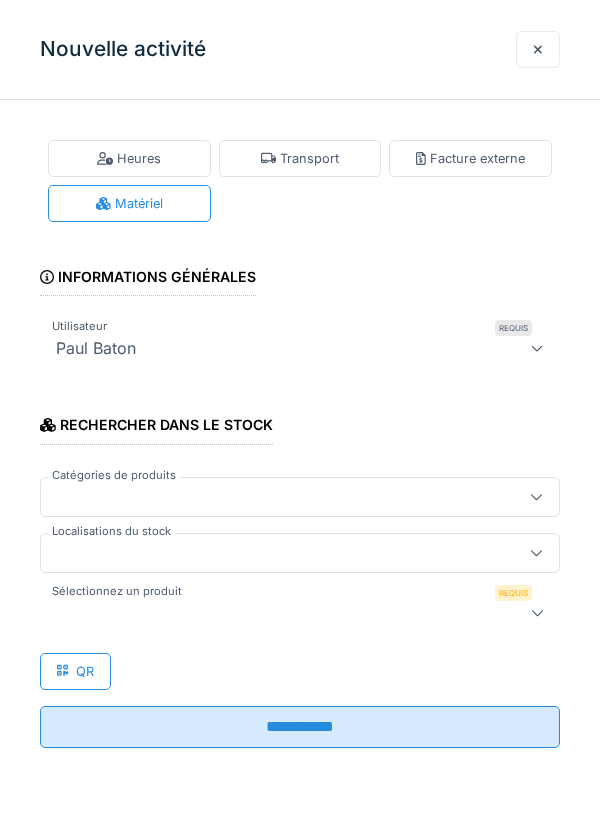 click at bounding box center (274, 553) 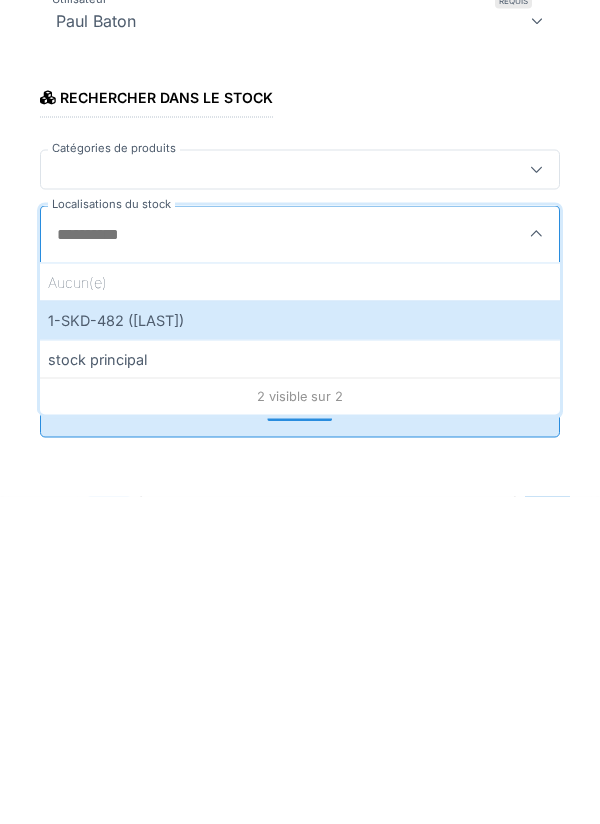 click on "1-SKD-482 ([LAST])" at bounding box center [300, 647] 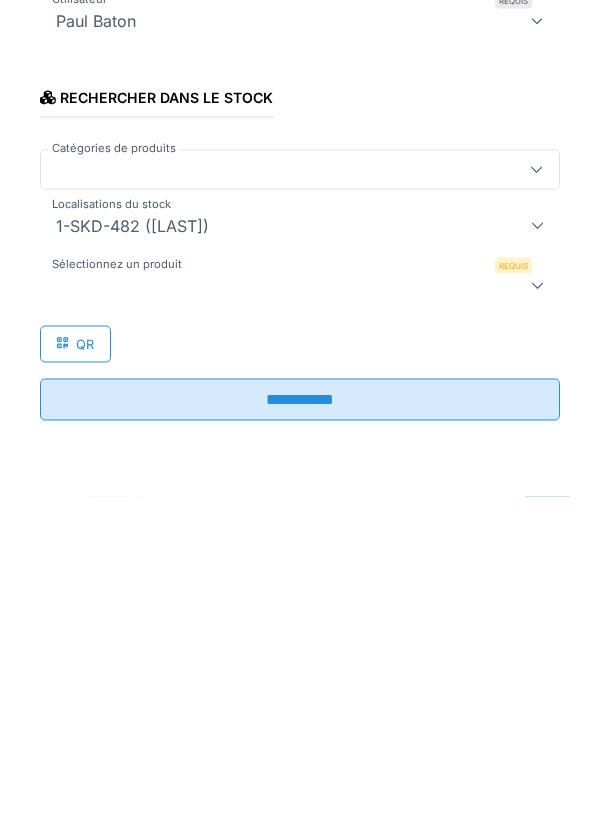 type on "***" 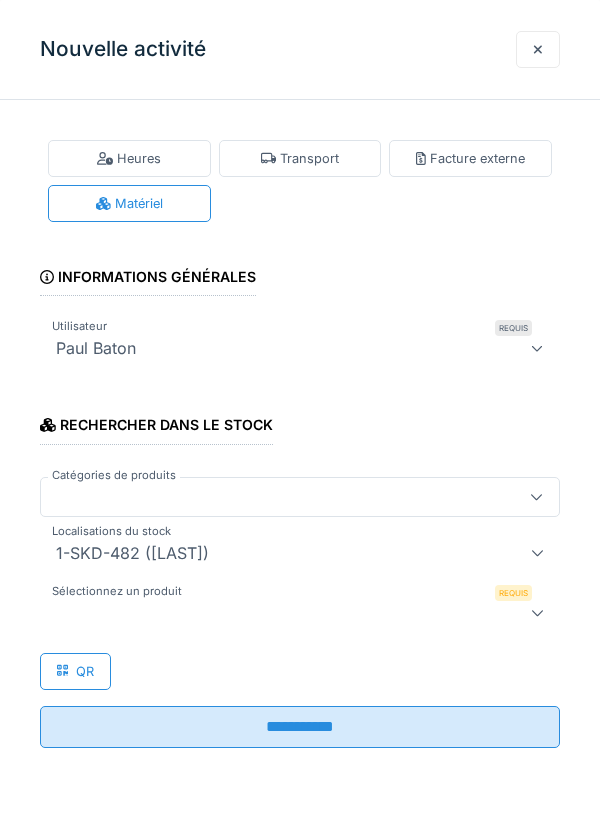 click at bounding box center (274, 613) 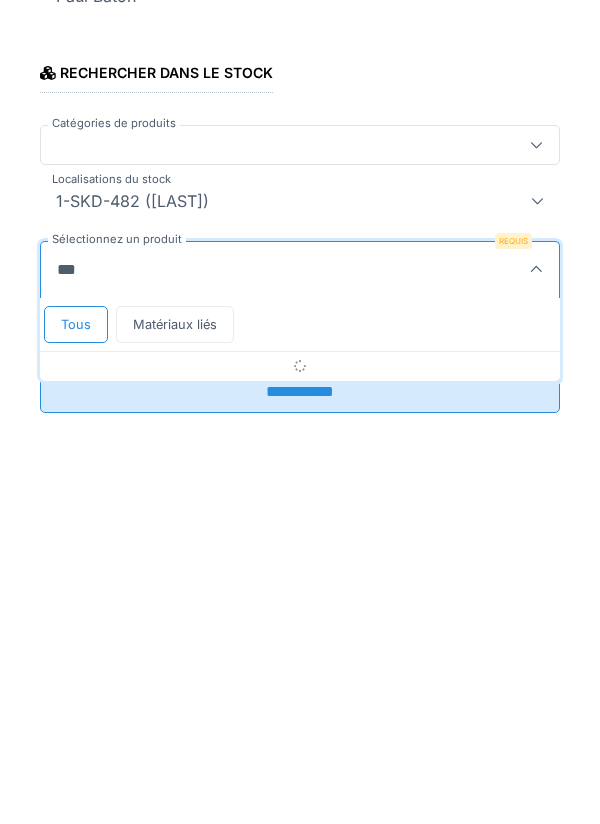 type on "****" 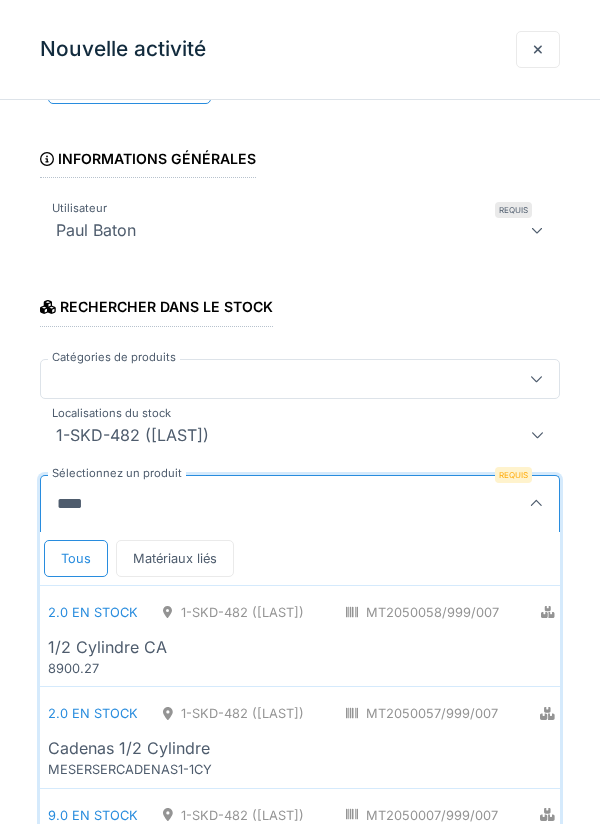 scroll, scrollTop: 197, scrollLeft: 0, axis: vertical 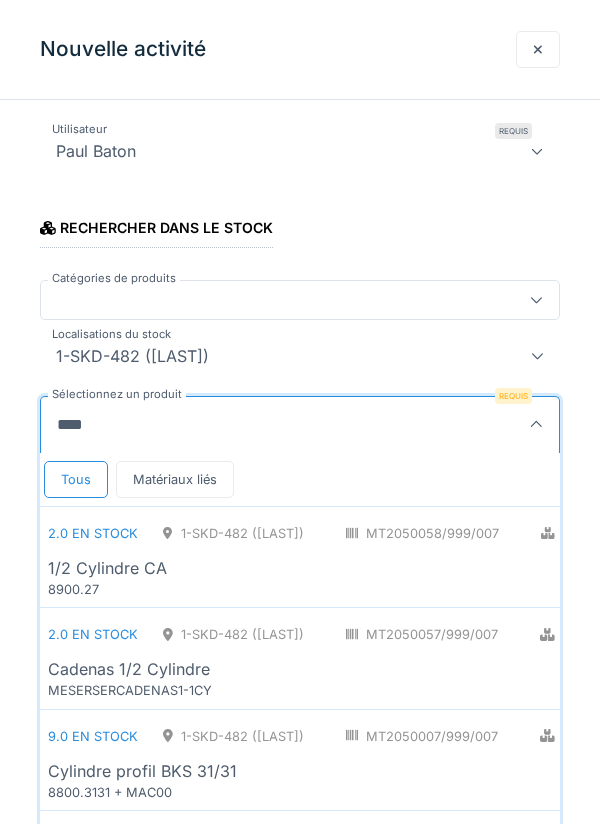 click on "Cylindre profil BKS CA" at bounding box center [441, 1075] 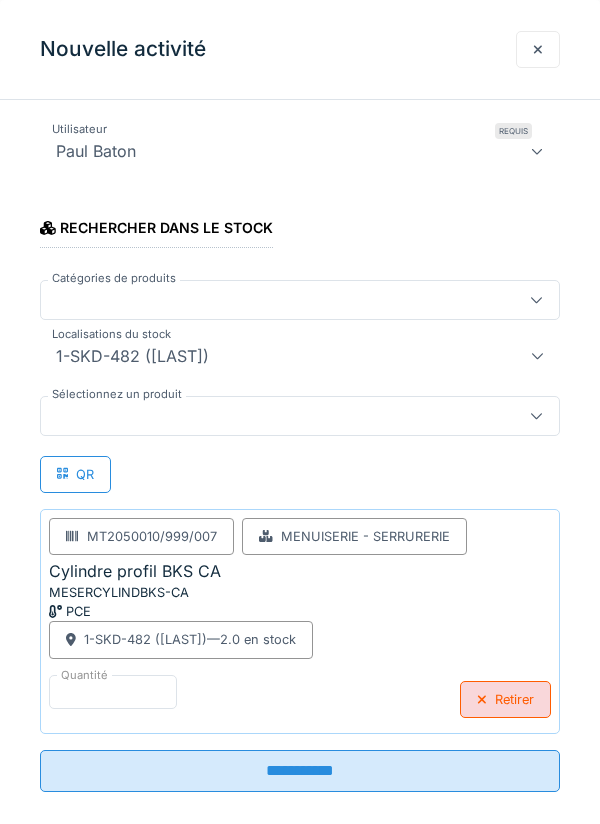 click on "**********" at bounding box center (300, 771) 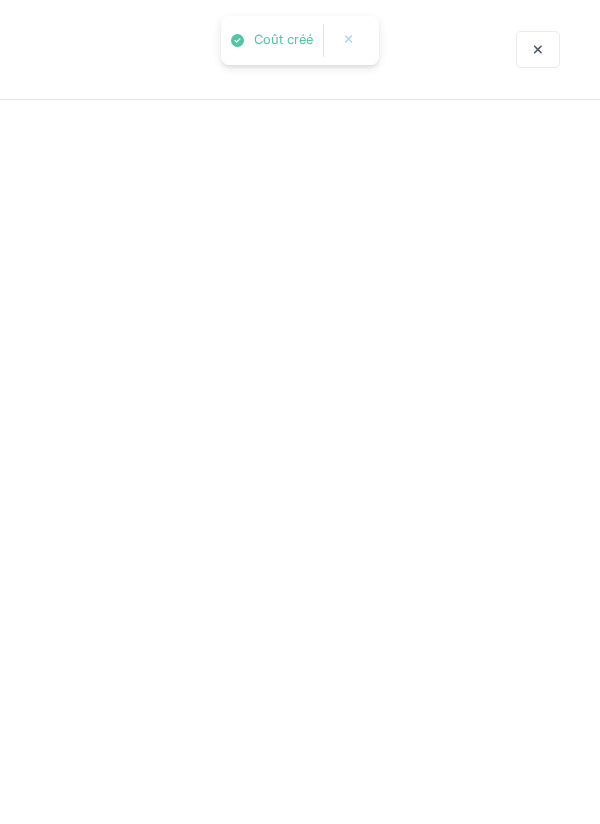 scroll, scrollTop: 0, scrollLeft: 0, axis: both 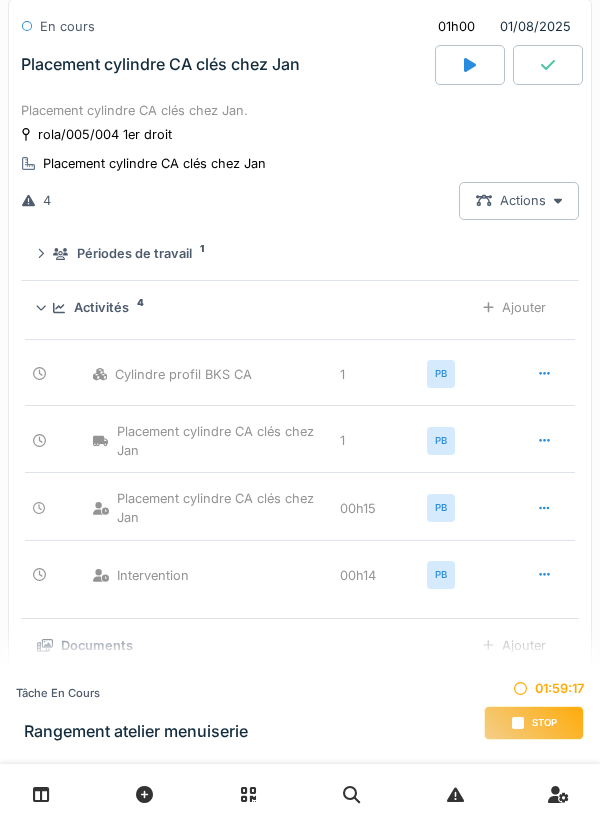 click at bounding box center (548, 65) 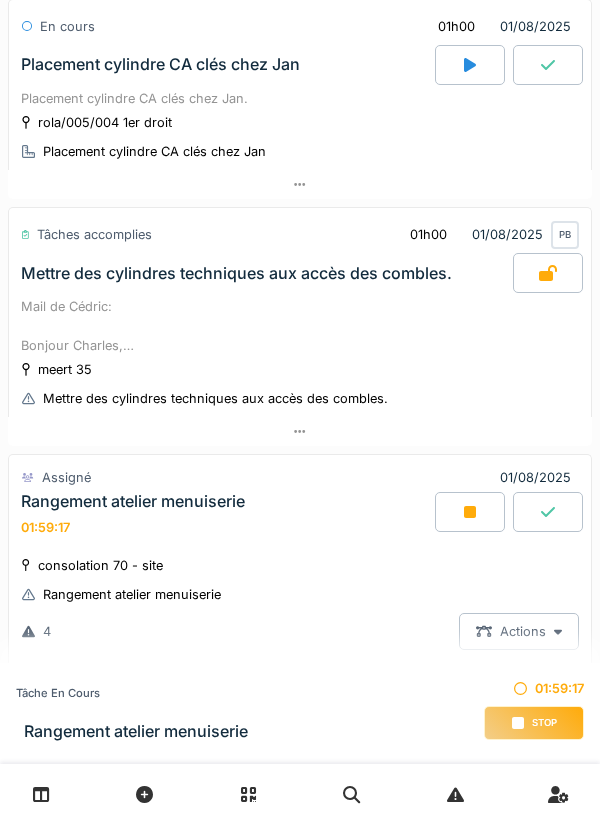 scroll, scrollTop: 566, scrollLeft: 0, axis: vertical 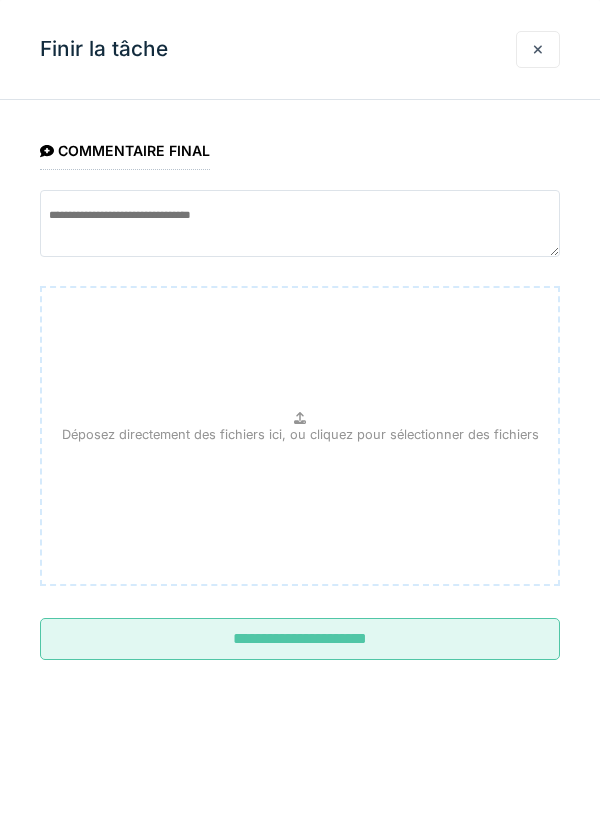click on "**********" at bounding box center [300, 639] 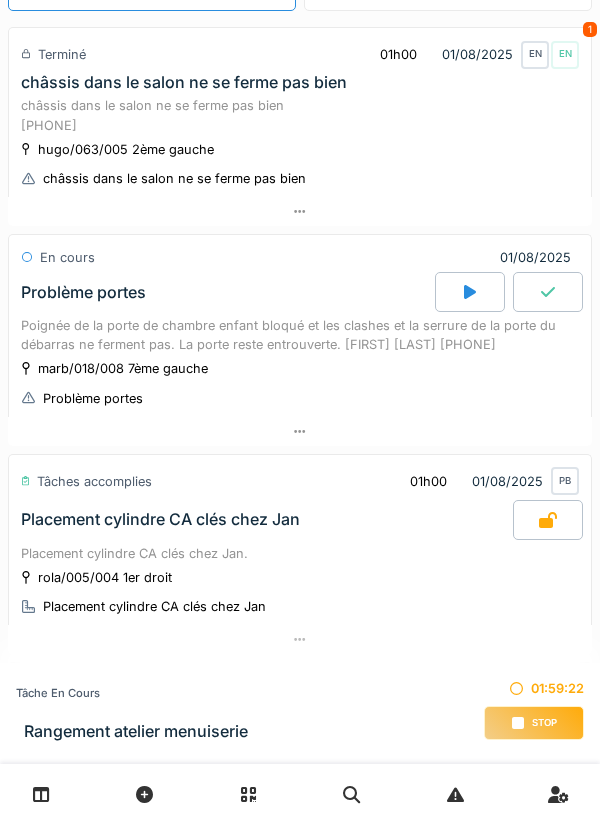 scroll, scrollTop: 121, scrollLeft: 0, axis: vertical 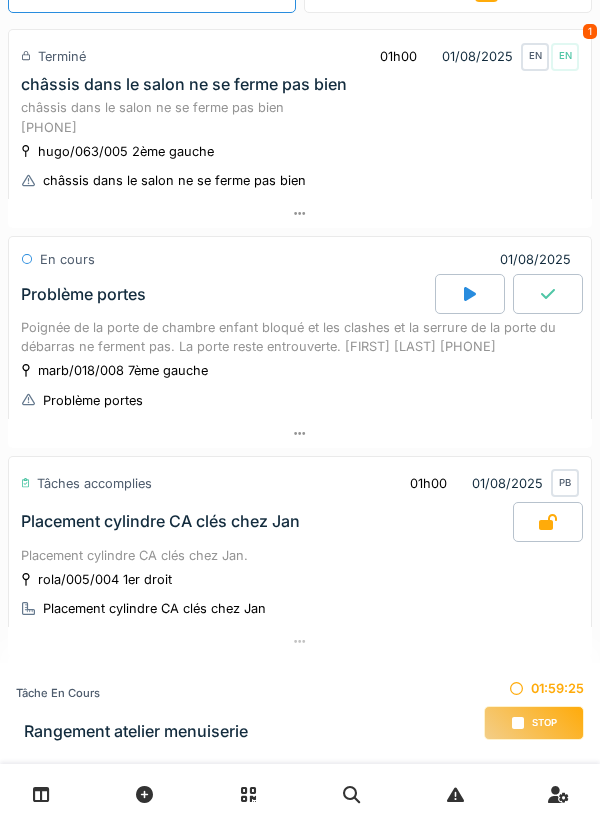 click on "Poignée de la porte de chambre enfant bloqué et les clashes et la serrure de la porte du débarras ne ferment pas. La porte reste entrouverte. [FIRST] [LAST] [PHONE]" at bounding box center [300, 337] 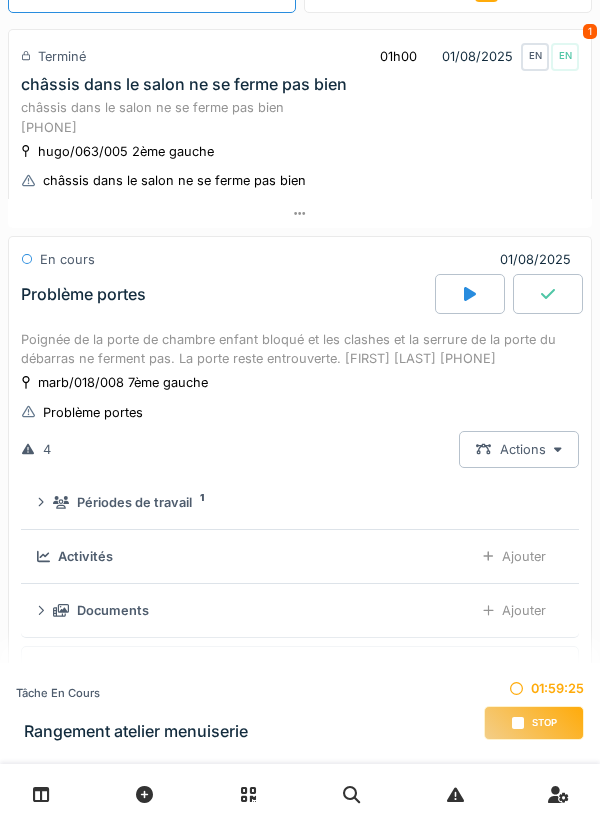 scroll, scrollTop: 218, scrollLeft: 0, axis: vertical 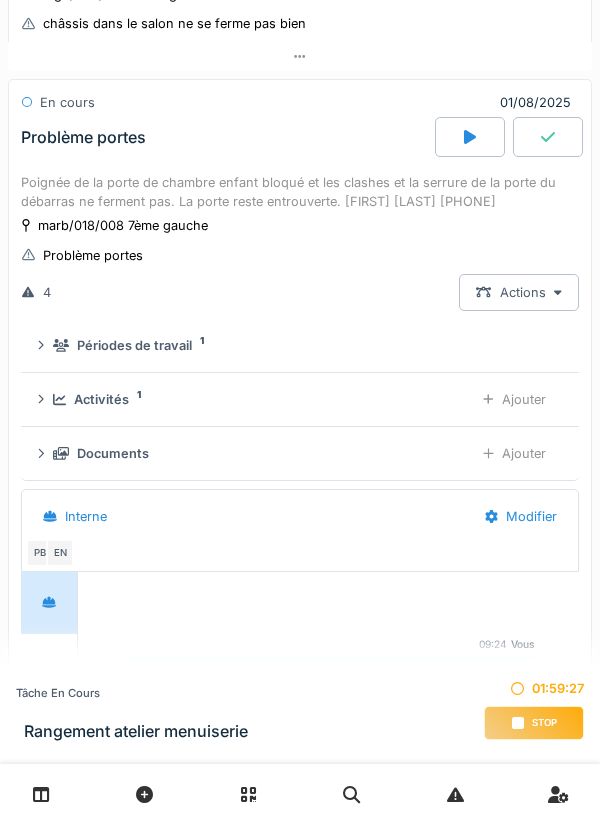 click on "Activités 1 Ajouter" at bounding box center [300, 399] 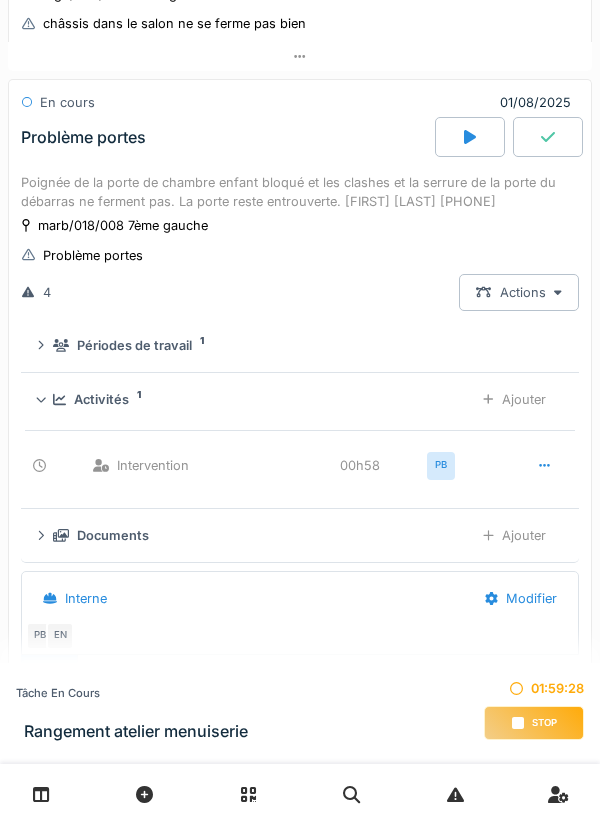 click on "Ajouter" at bounding box center [514, 399] 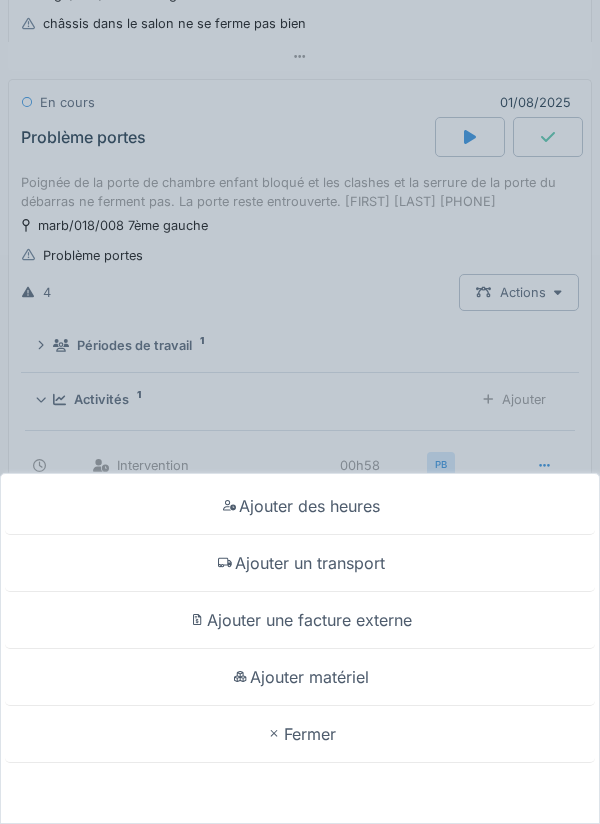 click on "Ajouter un transport" at bounding box center [300, 563] 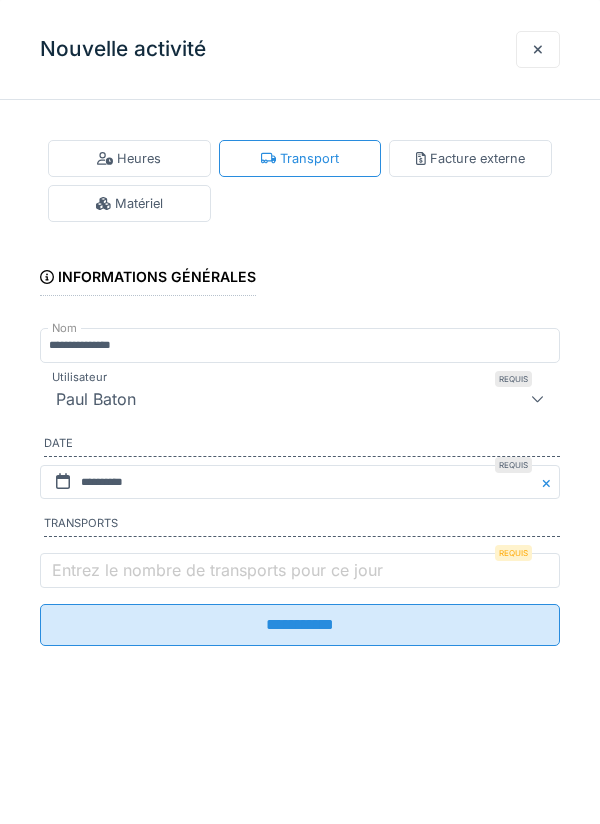 click on "Entrez le nombre de transports pour ce jour" at bounding box center [217, 570] 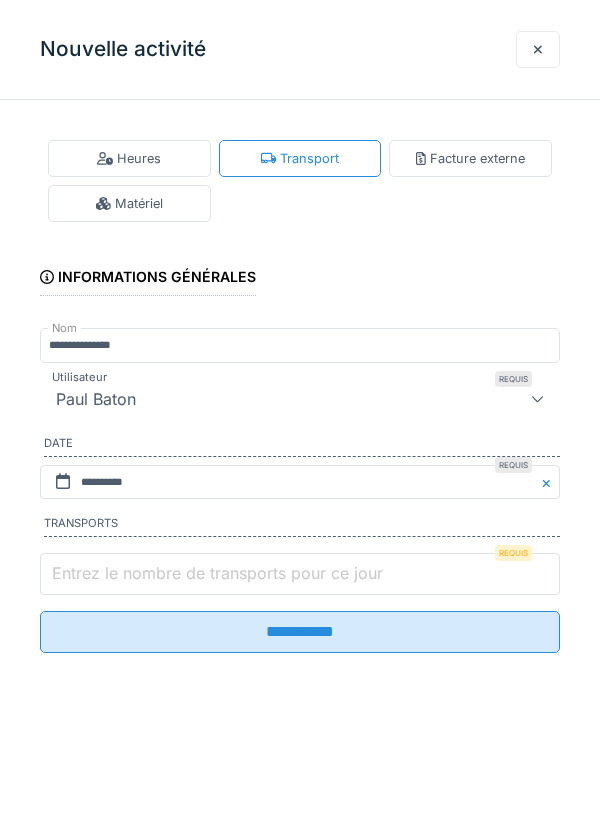 click on "Entrez le nombre de transports pour ce jour" at bounding box center [300, 574] 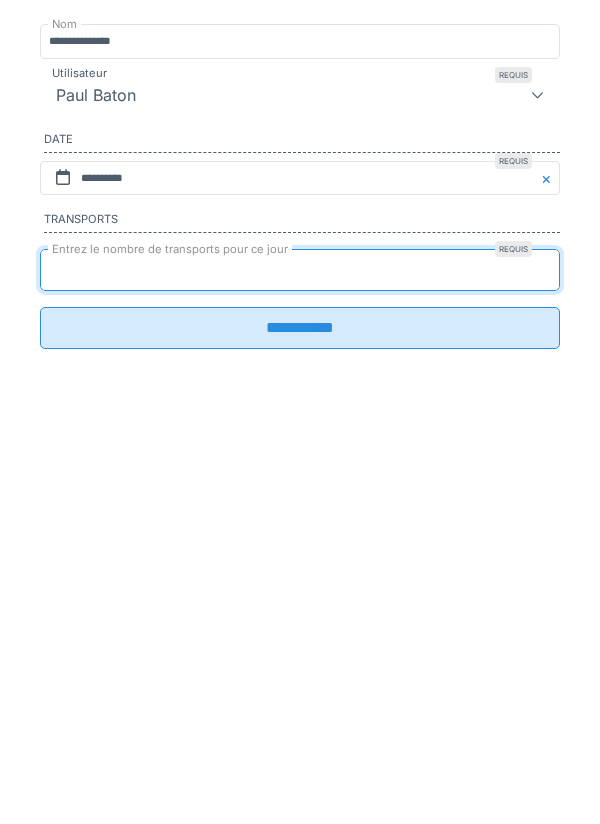 type on "*" 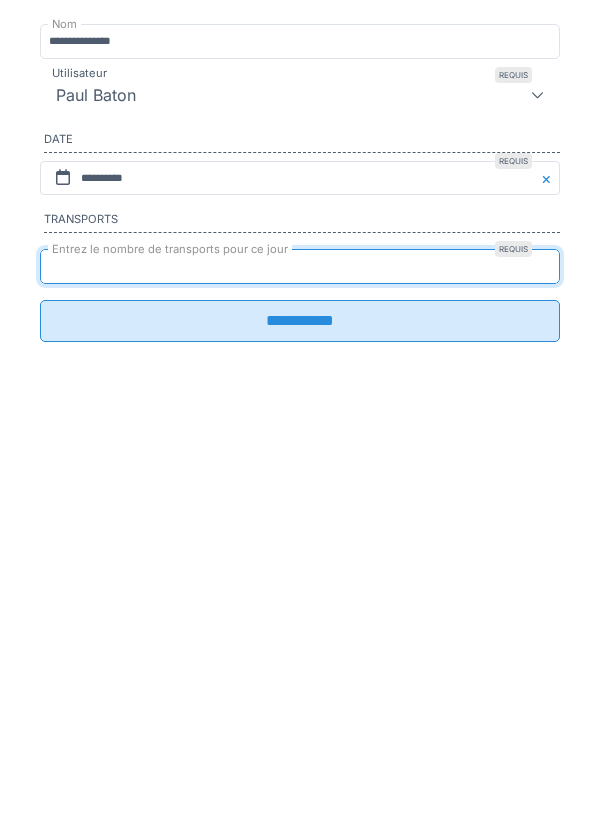 click on "**********" at bounding box center [300, 625] 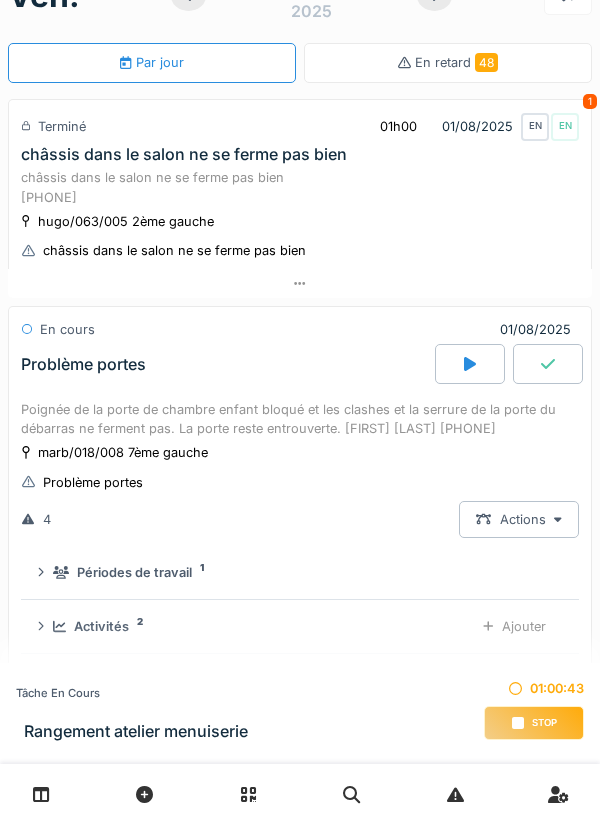 scroll, scrollTop: 39, scrollLeft: 0, axis: vertical 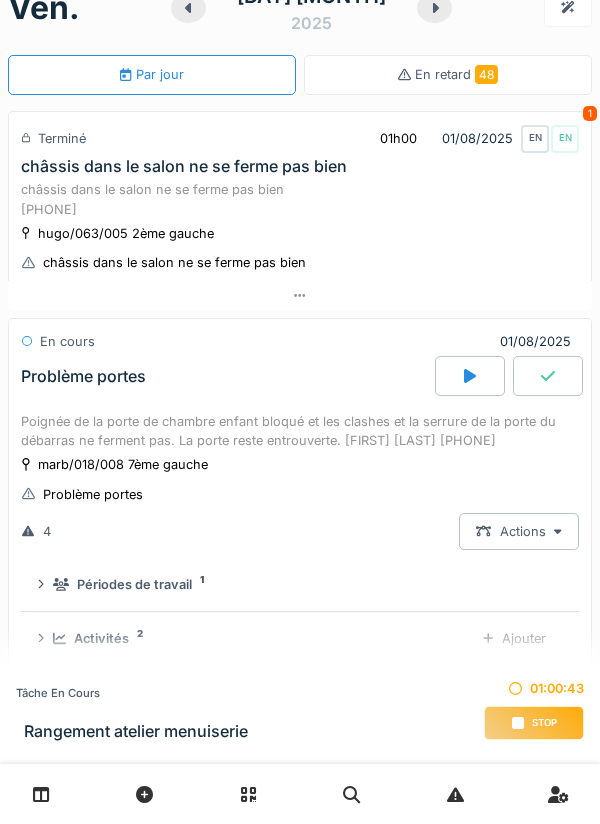 click on "Poignée de la porte de chambre enfant bloqué et les clashes et la serrure de la porte du débarras ne ferment pas. La porte reste entrouverte. [FIRST] [LAST] [PHONE]" at bounding box center (300, 431) 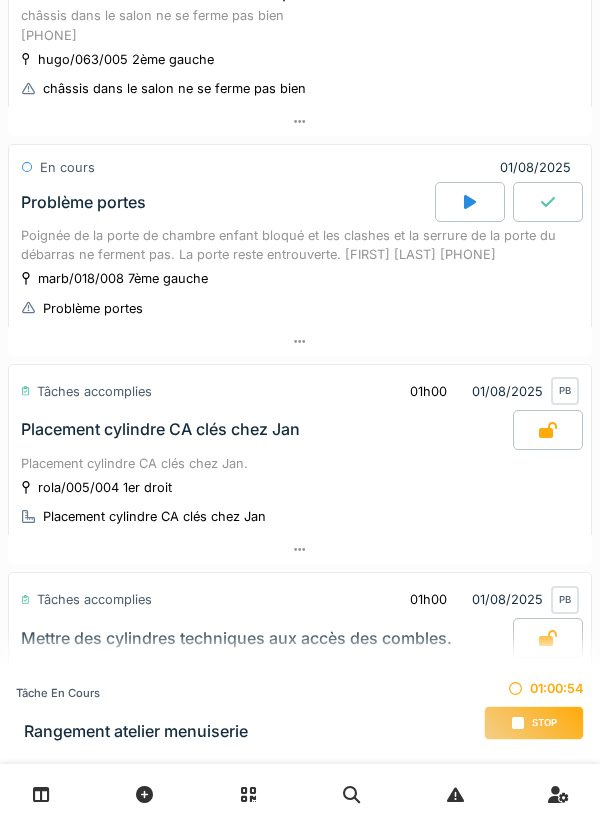scroll, scrollTop: 211, scrollLeft: 0, axis: vertical 